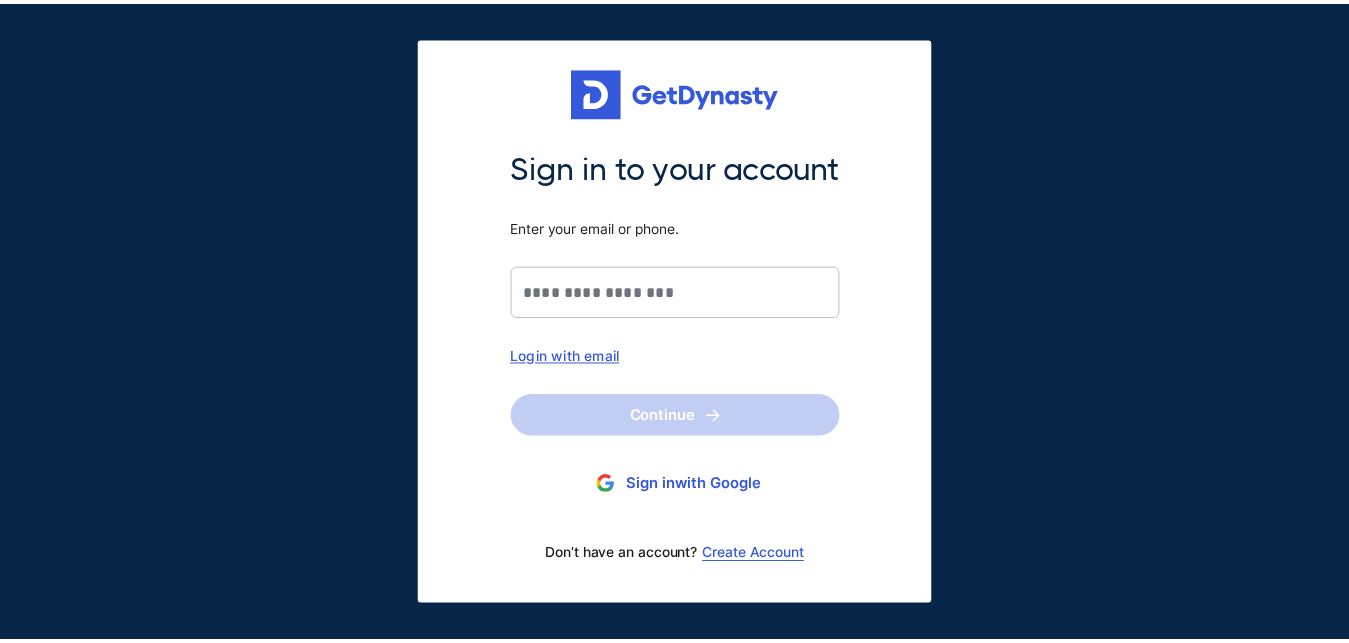 scroll, scrollTop: 0, scrollLeft: 0, axis: both 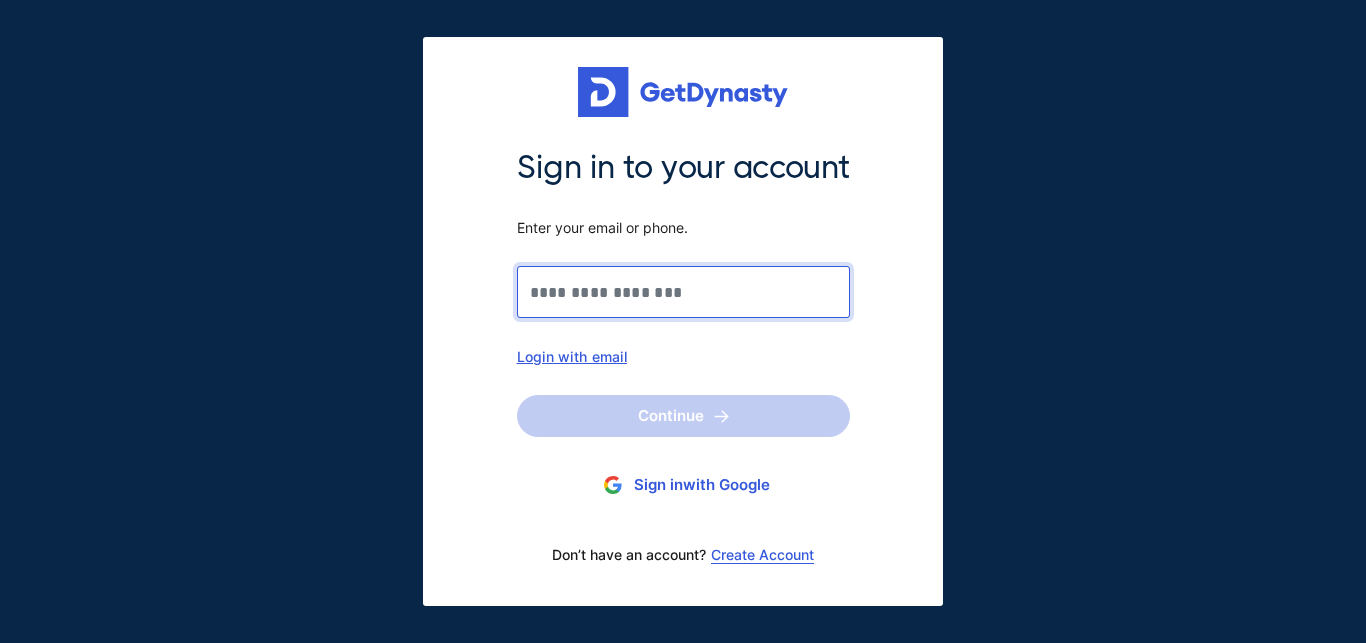click on "Sign in to your account Enter your email or phone." at bounding box center (683, 292) 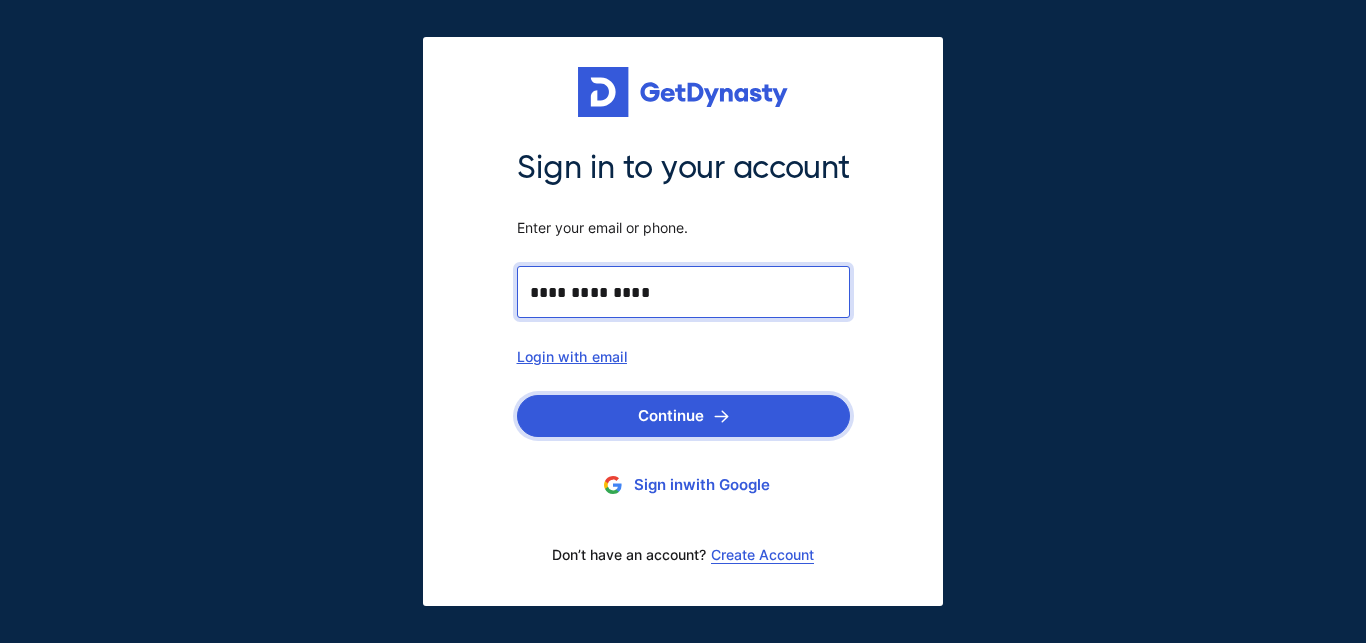 type on "**********" 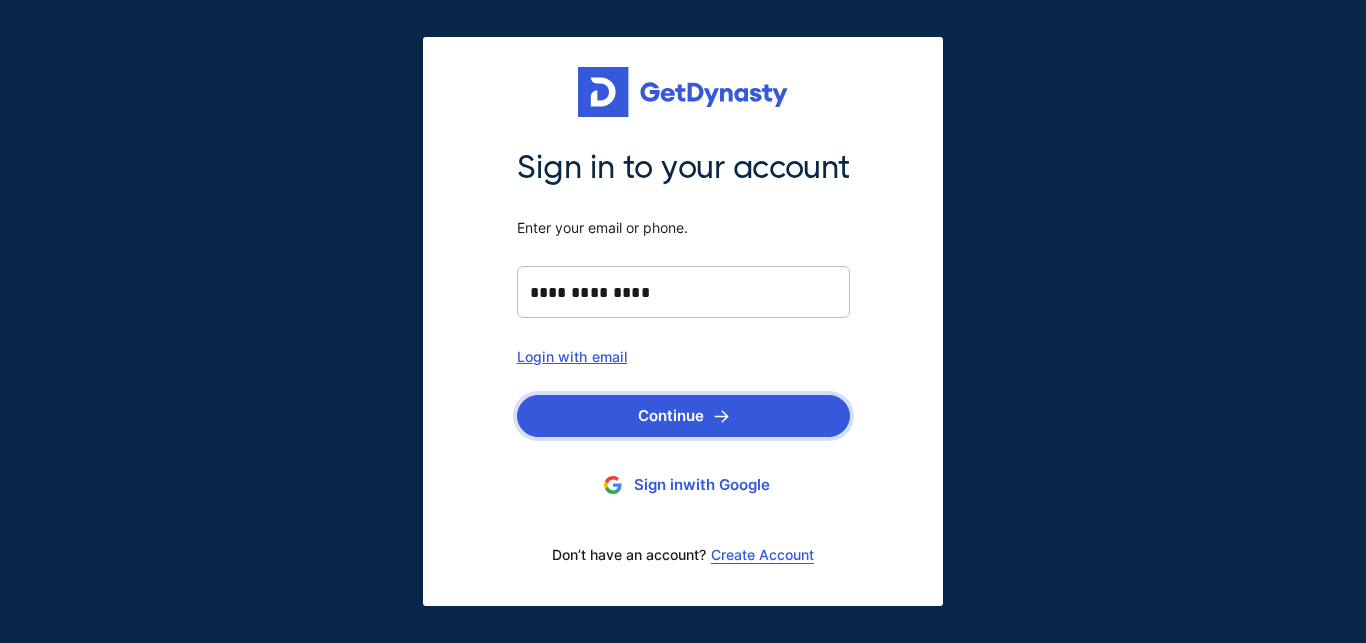 click on "Continue" at bounding box center (683, 416) 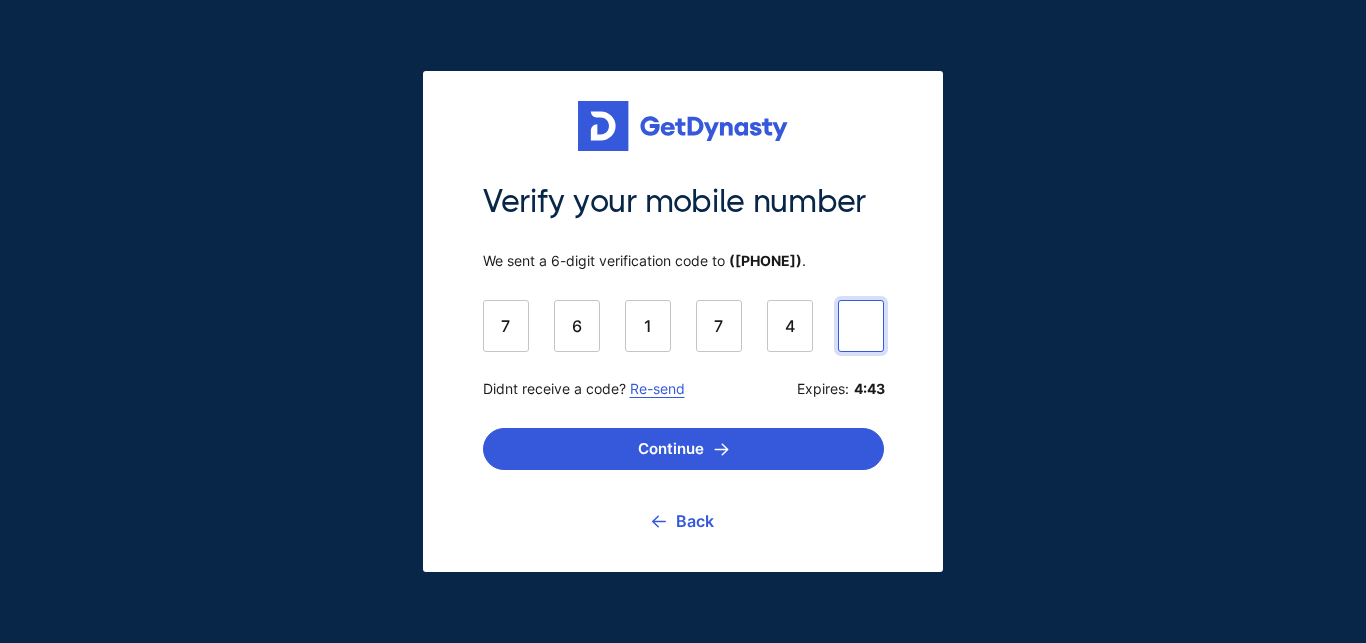 type on "******" 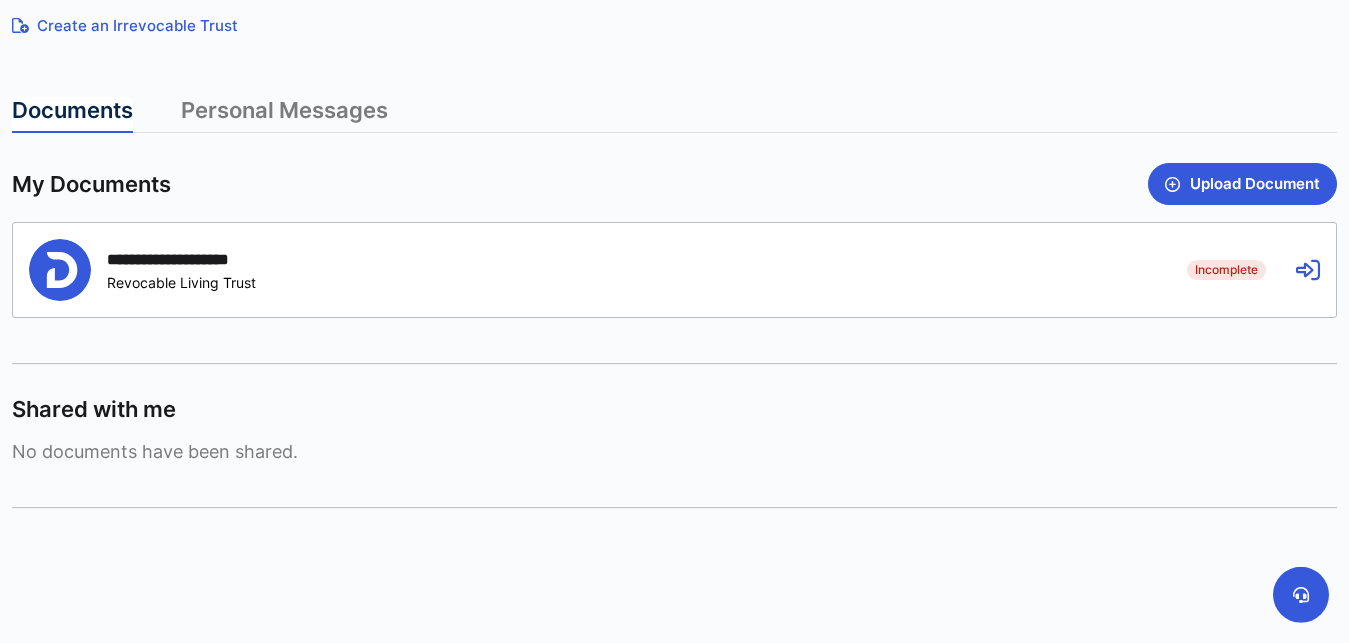 scroll, scrollTop: 500, scrollLeft: 0, axis: vertical 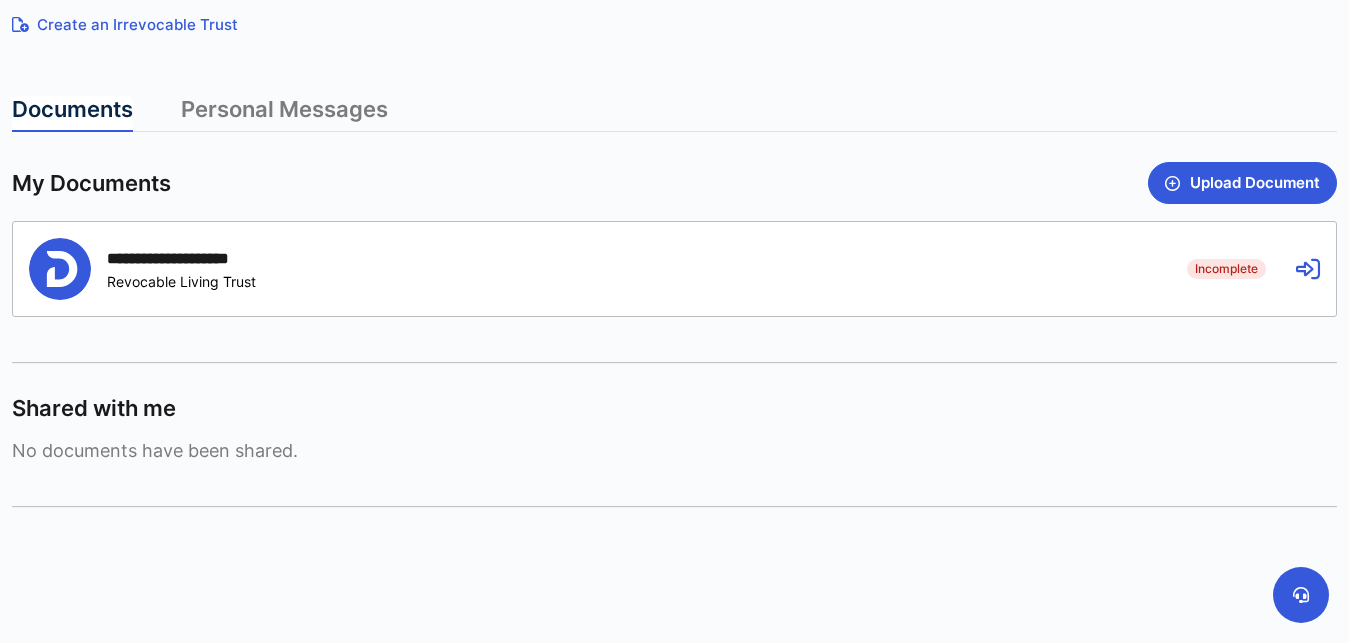 click at bounding box center [1308, 269] 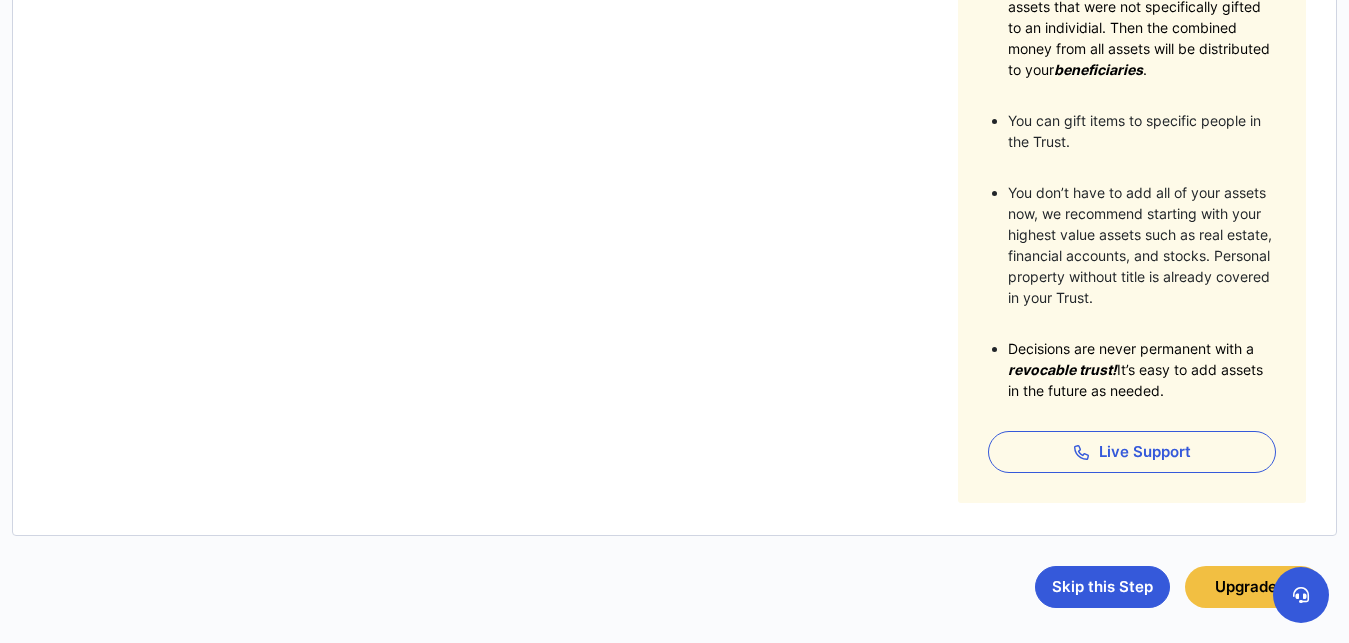 scroll, scrollTop: 0, scrollLeft: 0, axis: both 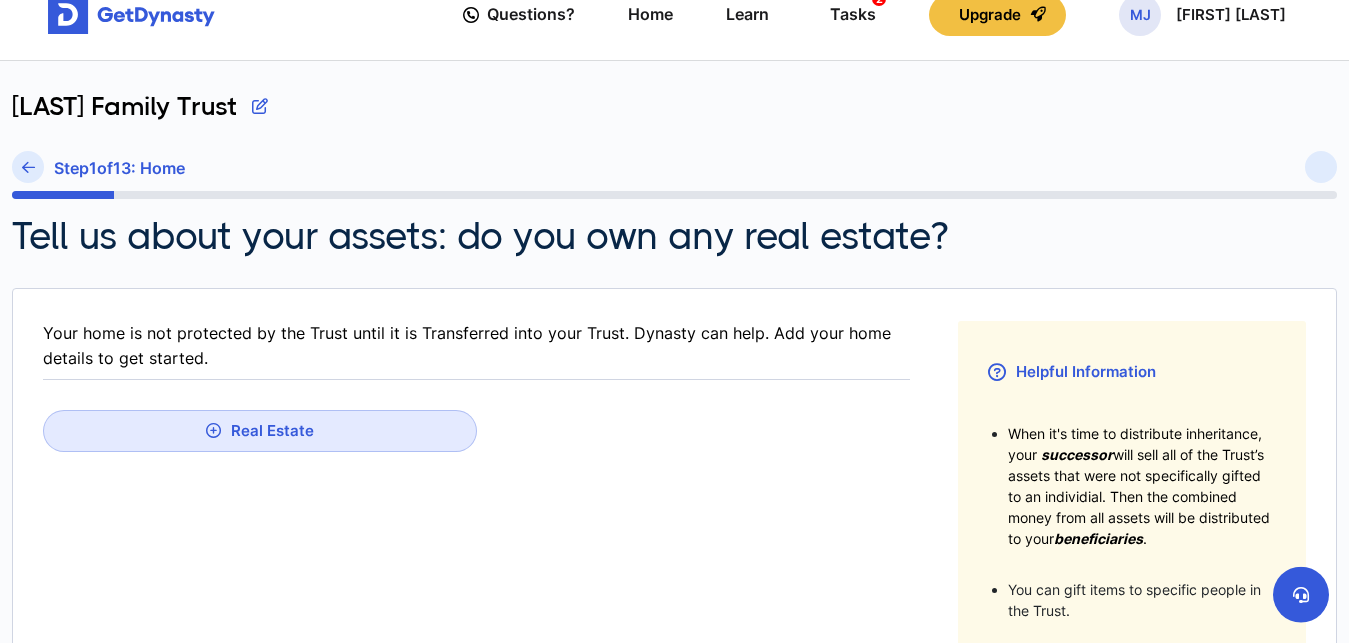 click at bounding box center [260, 106] 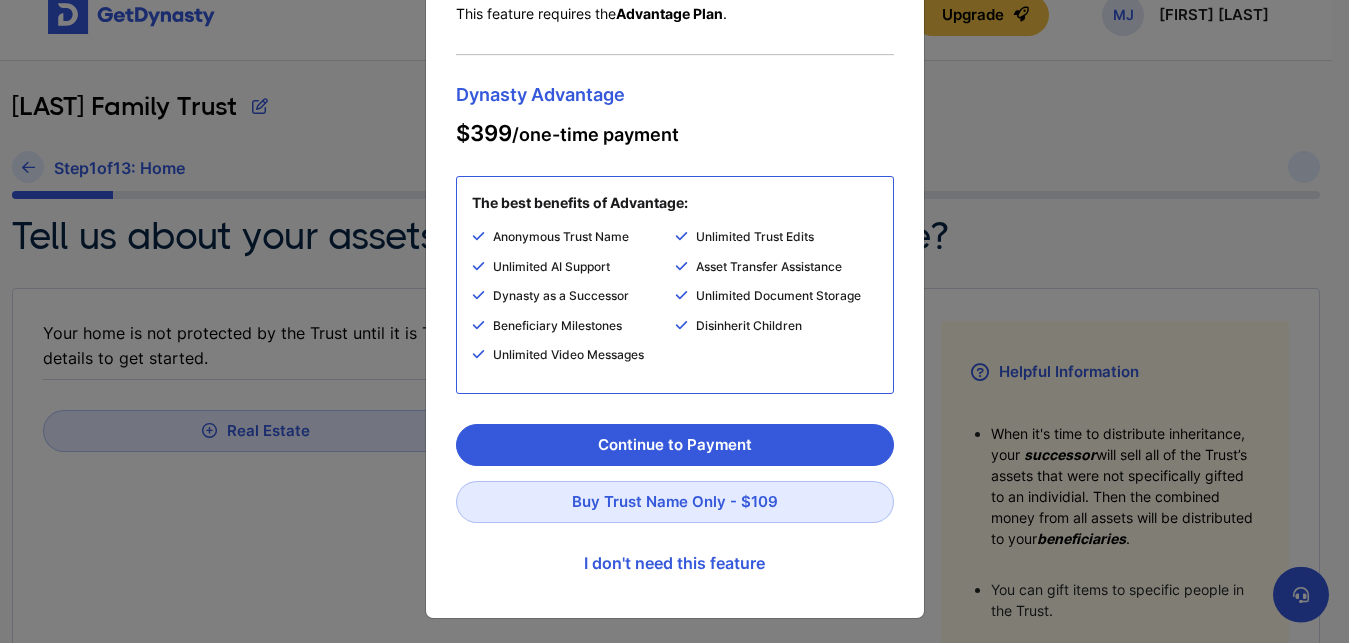 scroll, scrollTop: 116, scrollLeft: 0, axis: vertical 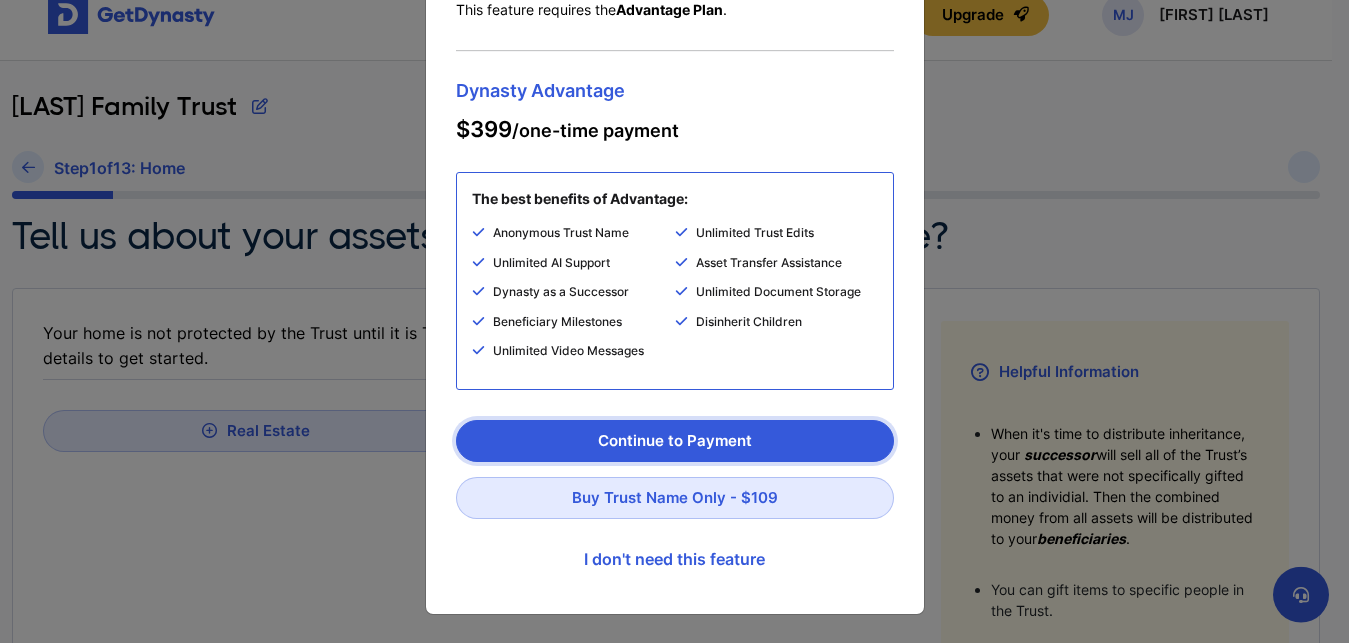 click on "Continue to Payment" at bounding box center [675, 441] 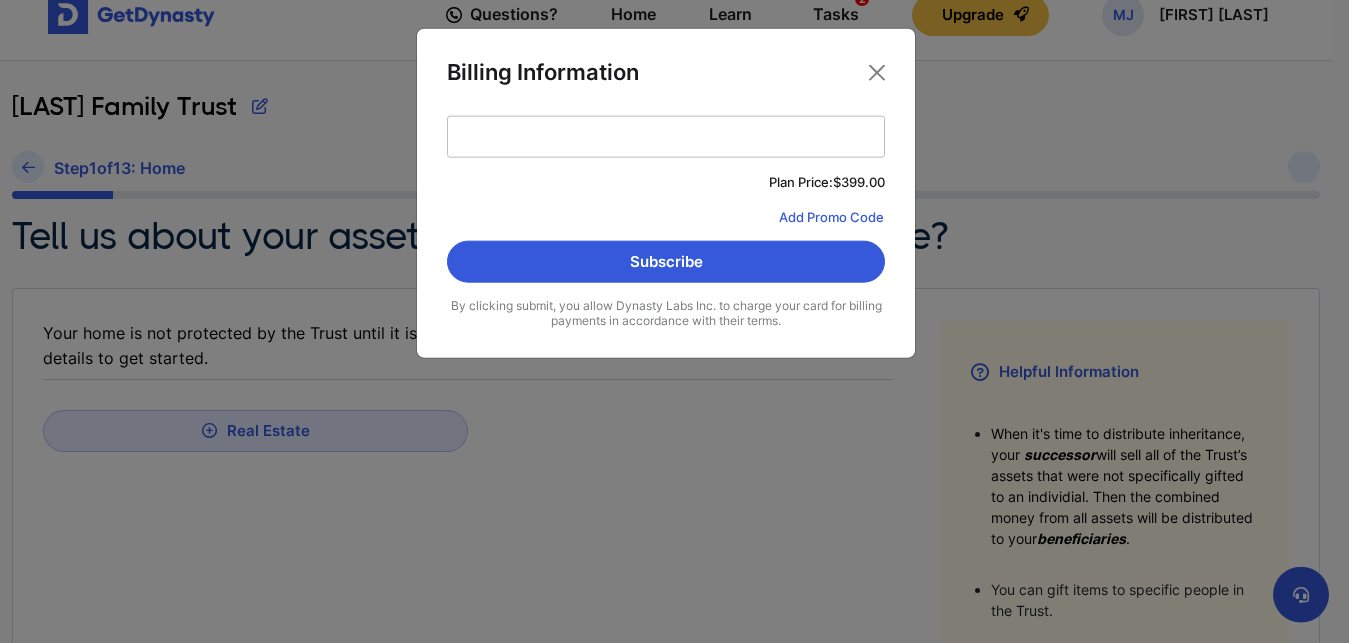 click on "Plan Price:  $399.00 Add Promo Code Subscribe By clicking submit, you allow Dynasty Labs Inc. to charge your card for billing payments in accordance with their terms." at bounding box center [666, 222] 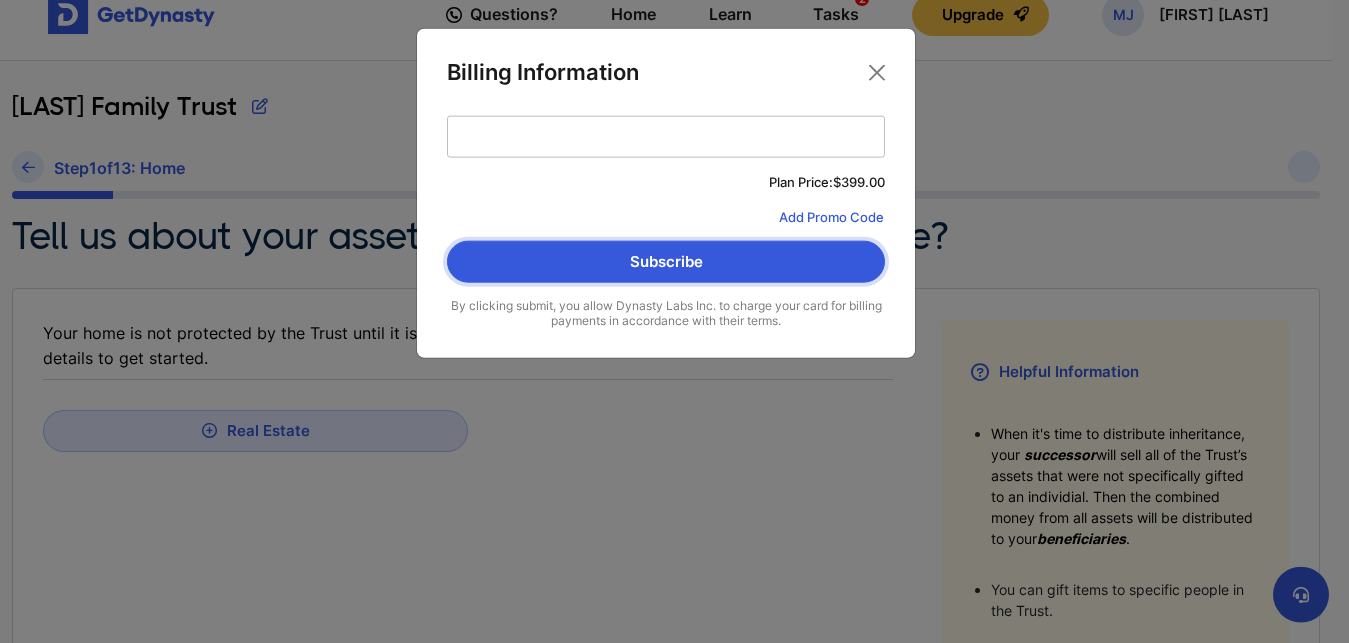 click on "Subscribe" at bounding box center (666, 262) 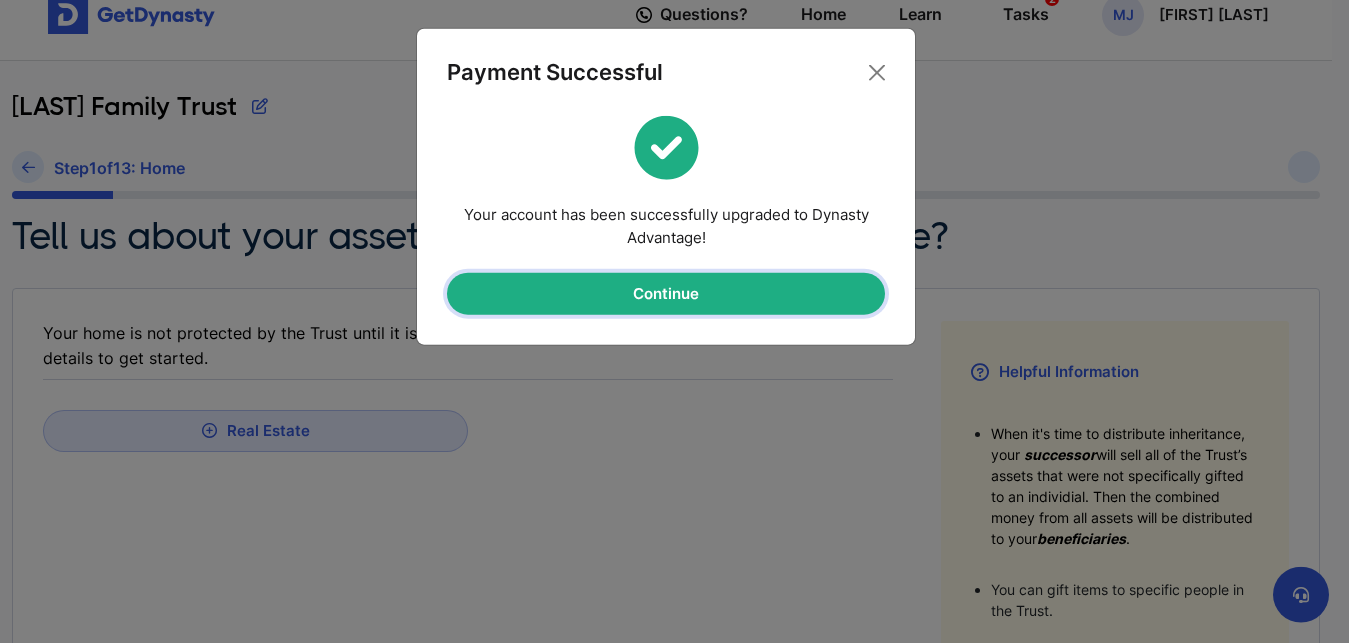 click on "Continue" at bounding box center [666, 294] 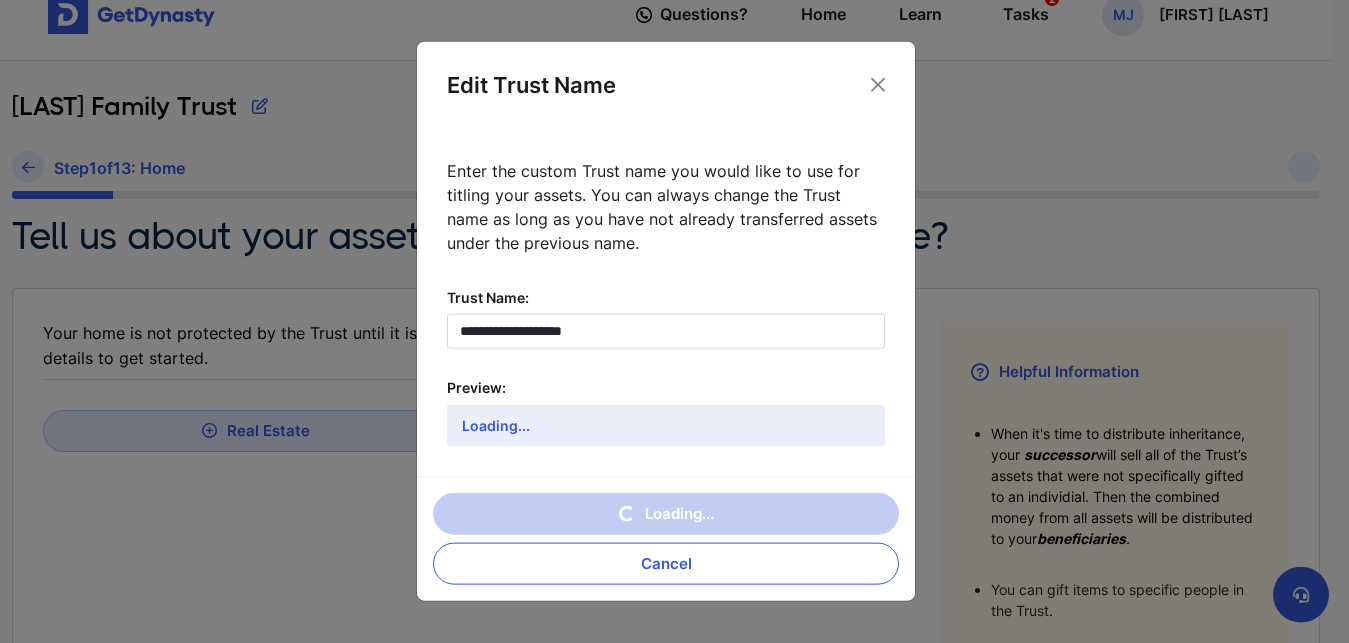 scroll, scrollTop: 0, scrollLeft: 0, axis: both 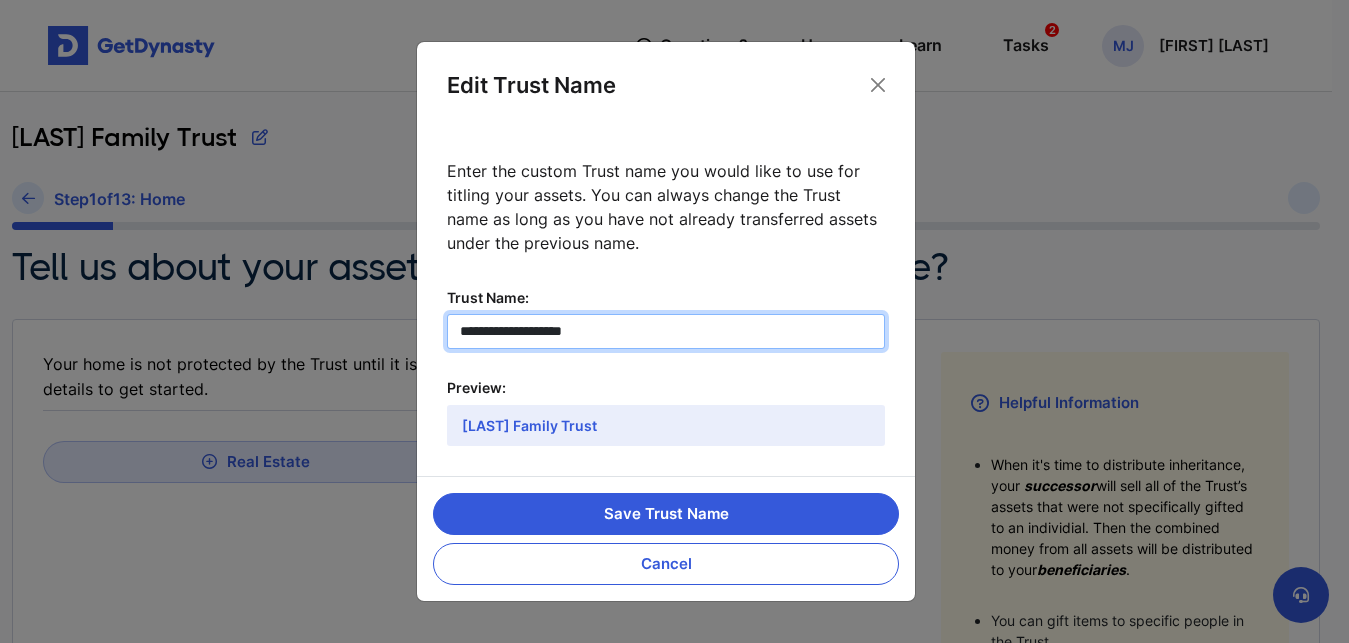 drag, startPoint x: 631, startPoint y: 338, endPoint x: 428, endPoint y: 325, distance: 203.41583 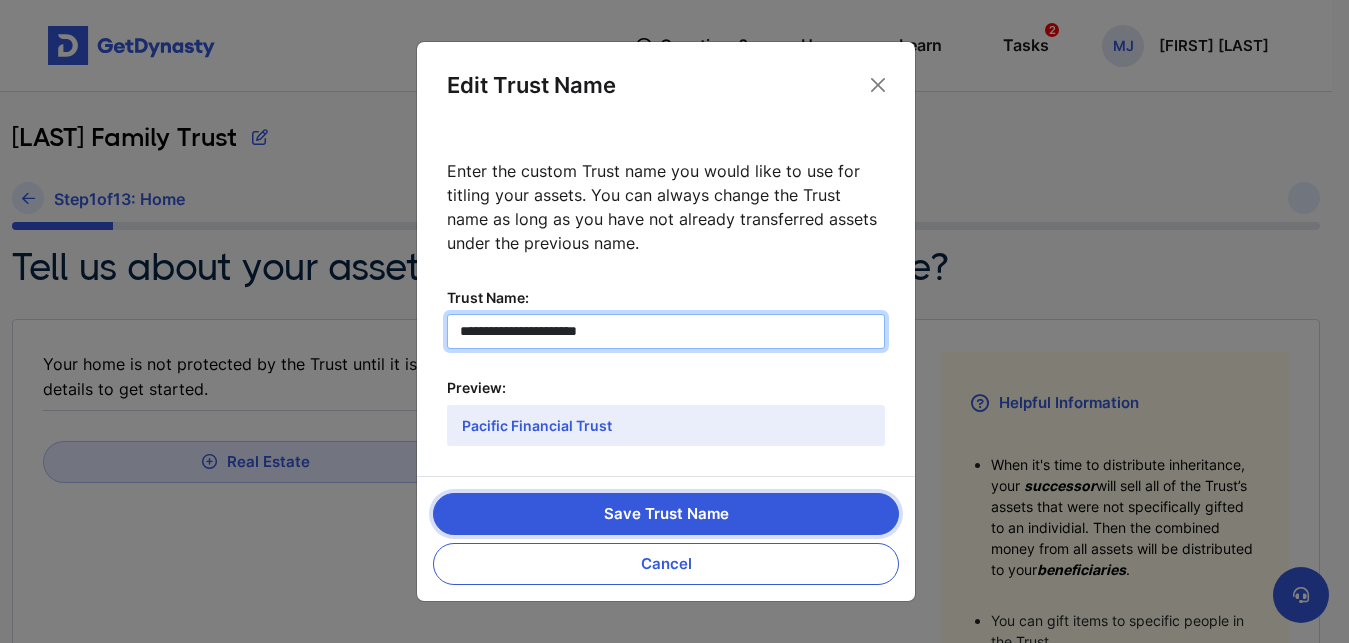 type on "**********" 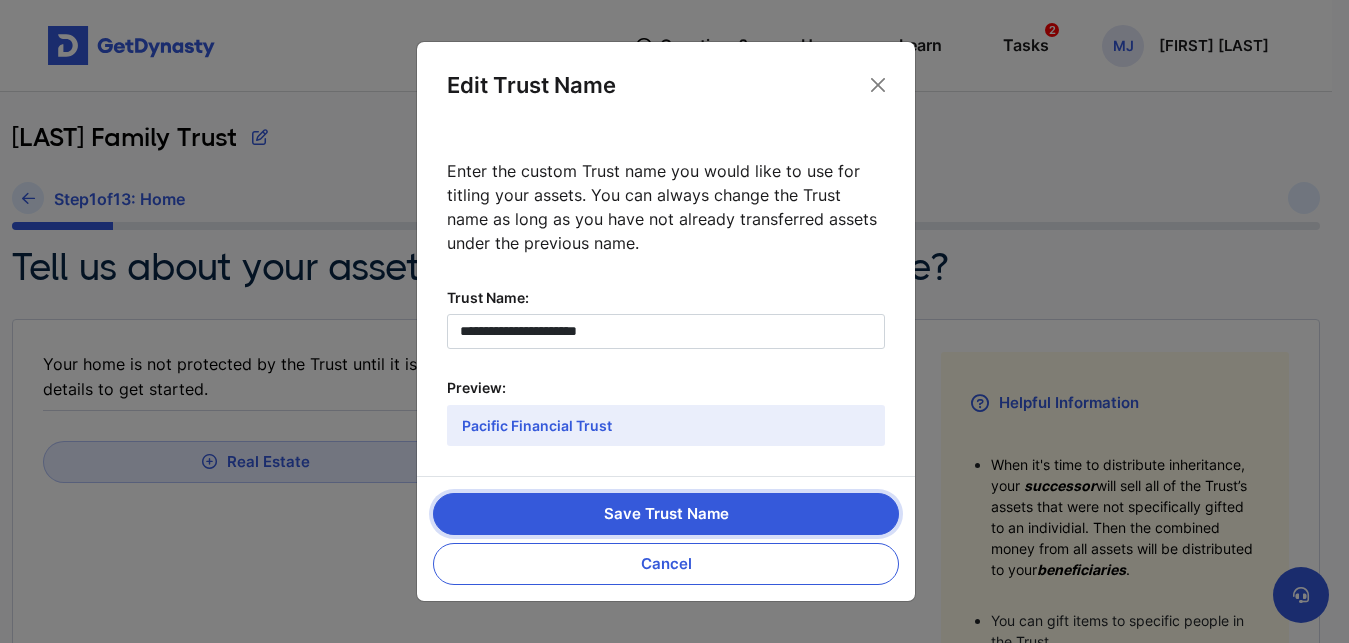 click on "Save Trust Name" at bounding box center (666, 514) 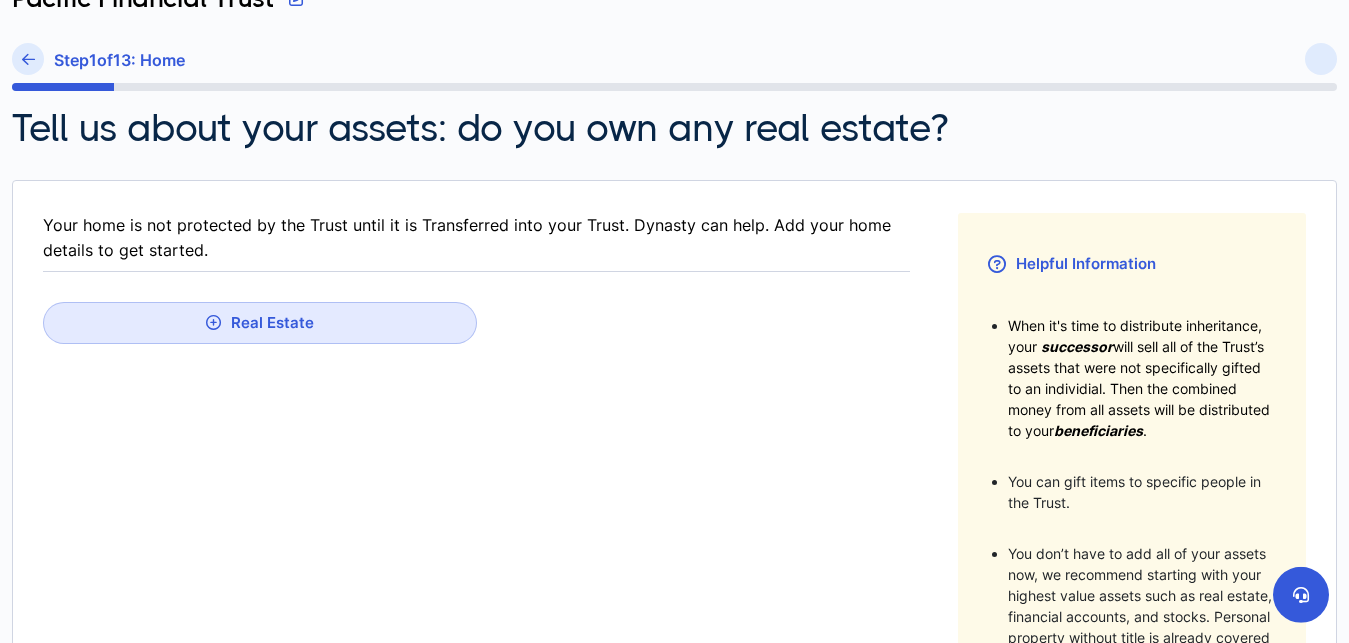 scroll, scrollTop: 141, scrollLeft: 0, axis: vertical 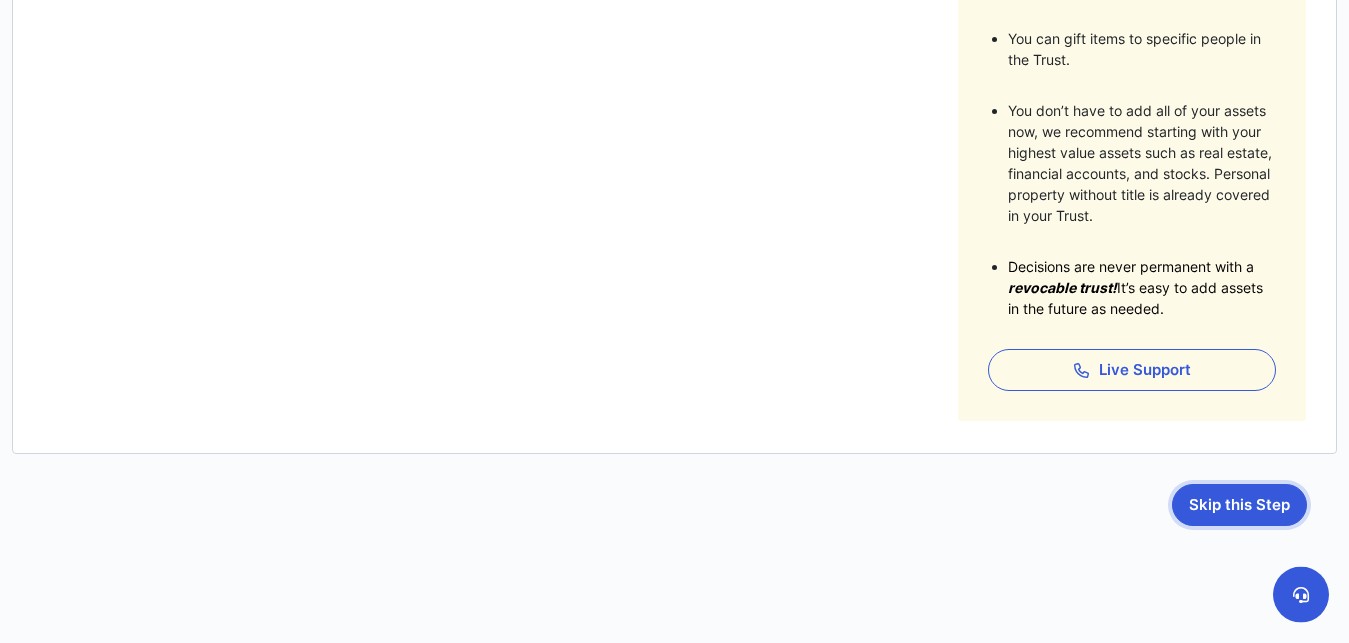 click on "Skip this Step" at bounding box center (1239, 505) 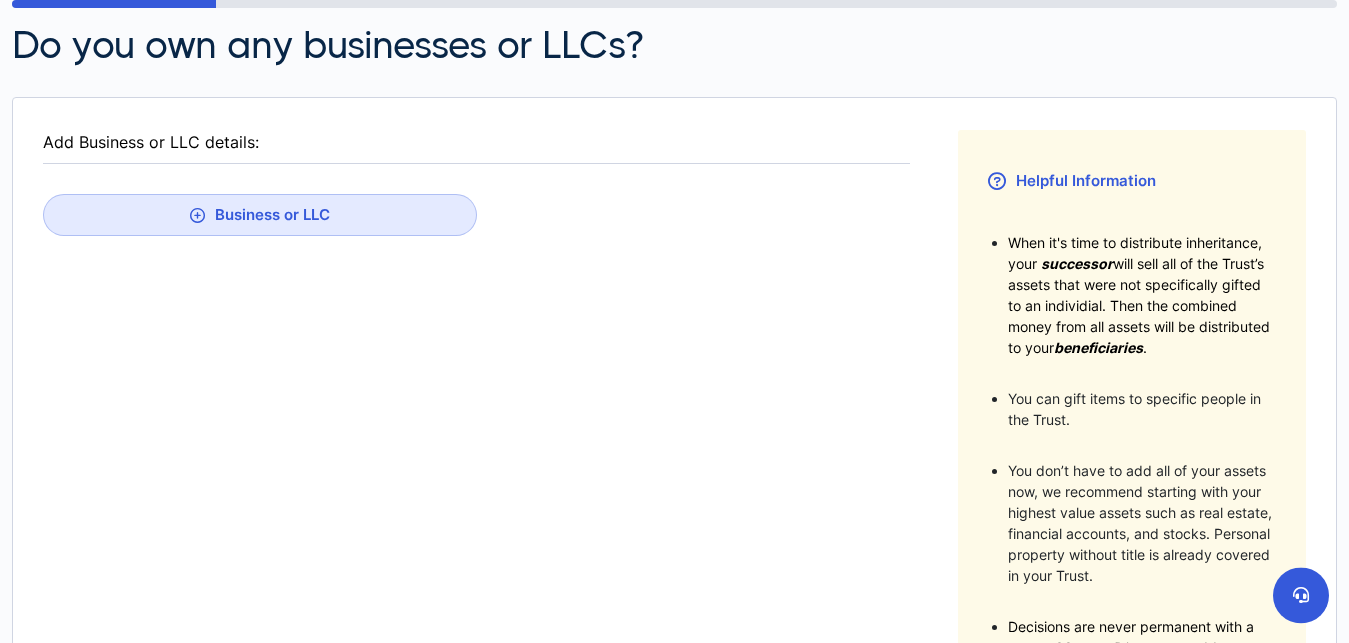 scroll, scrollTop: 226, scrollLeft: 0, axis: vertical 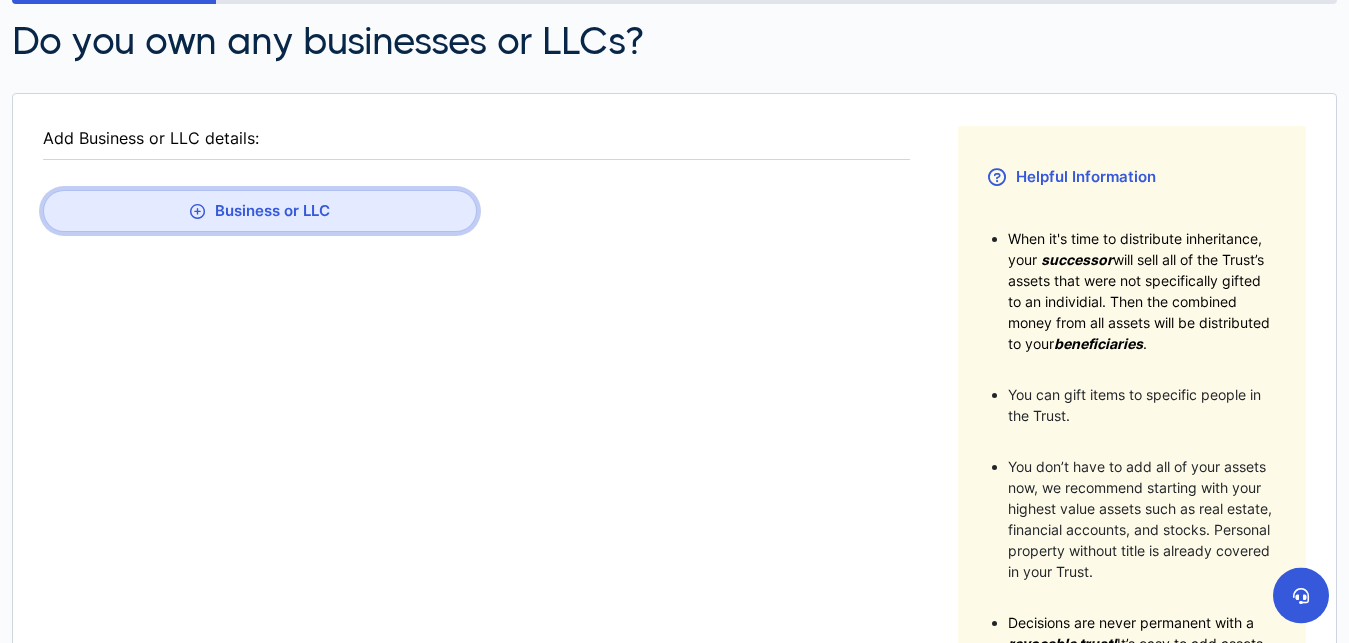 click at bounding box center [197, 211] 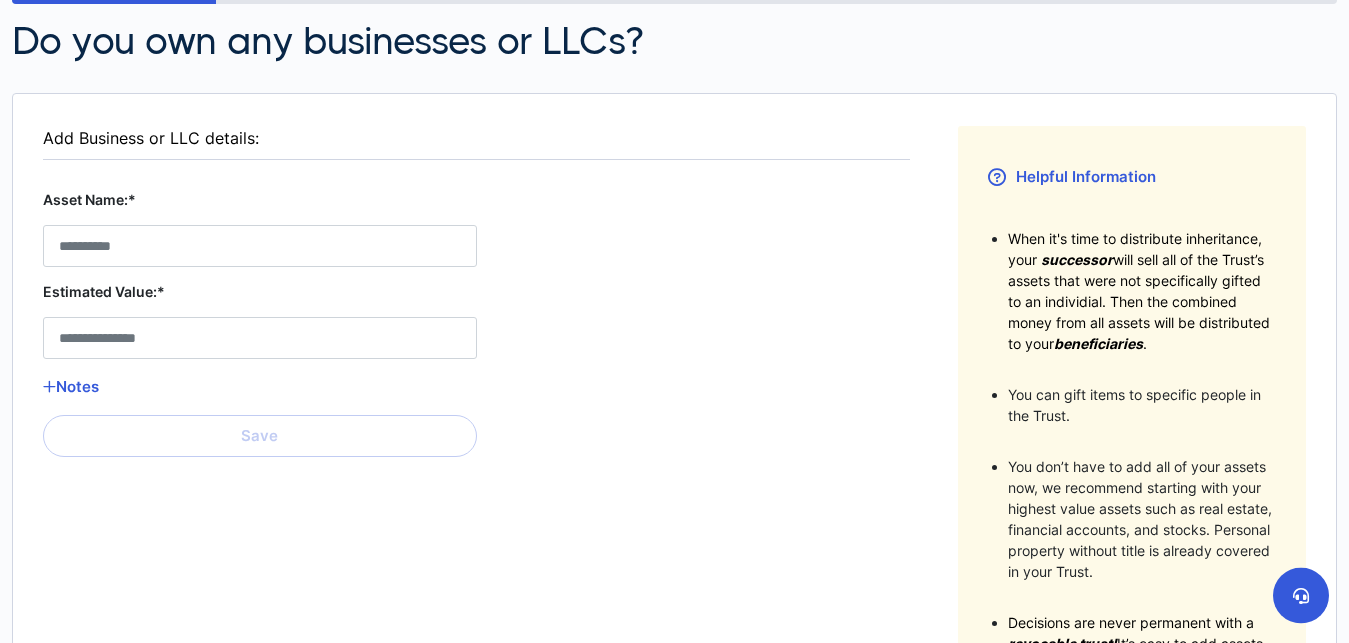 scroll, scrollTop: 602, scrollLeft: 0, axis: vertical 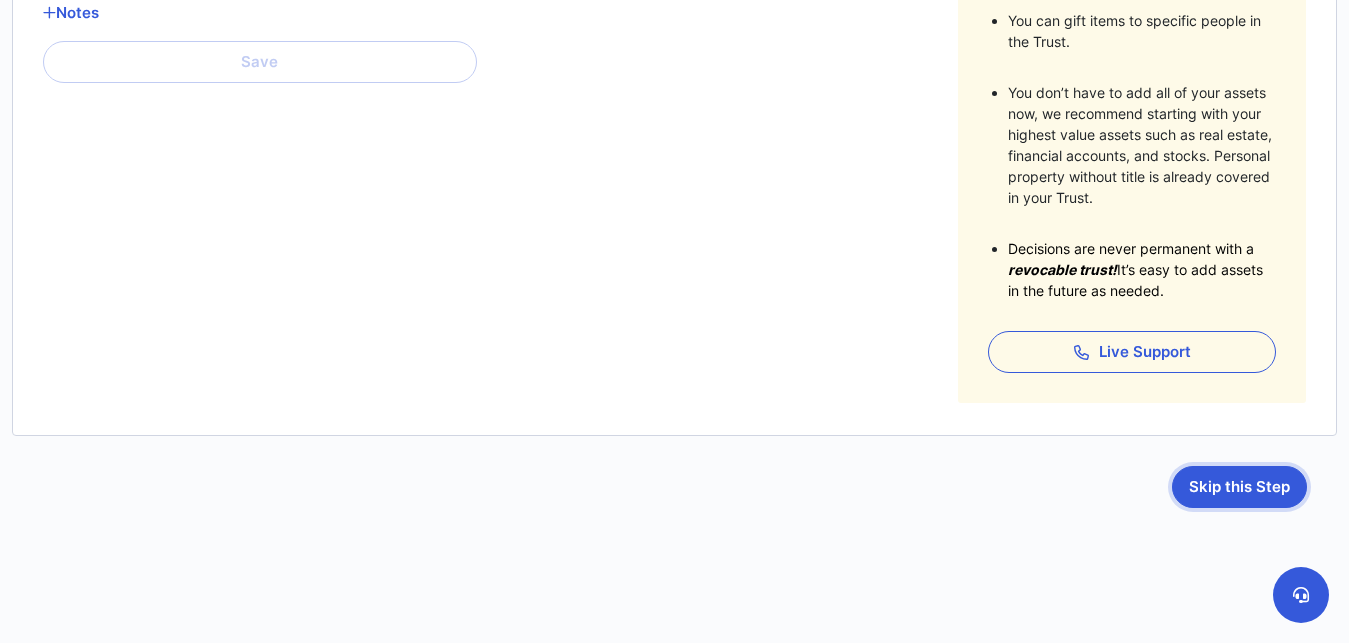 click on "Skip this Step" at bounding box center [1239, 487] 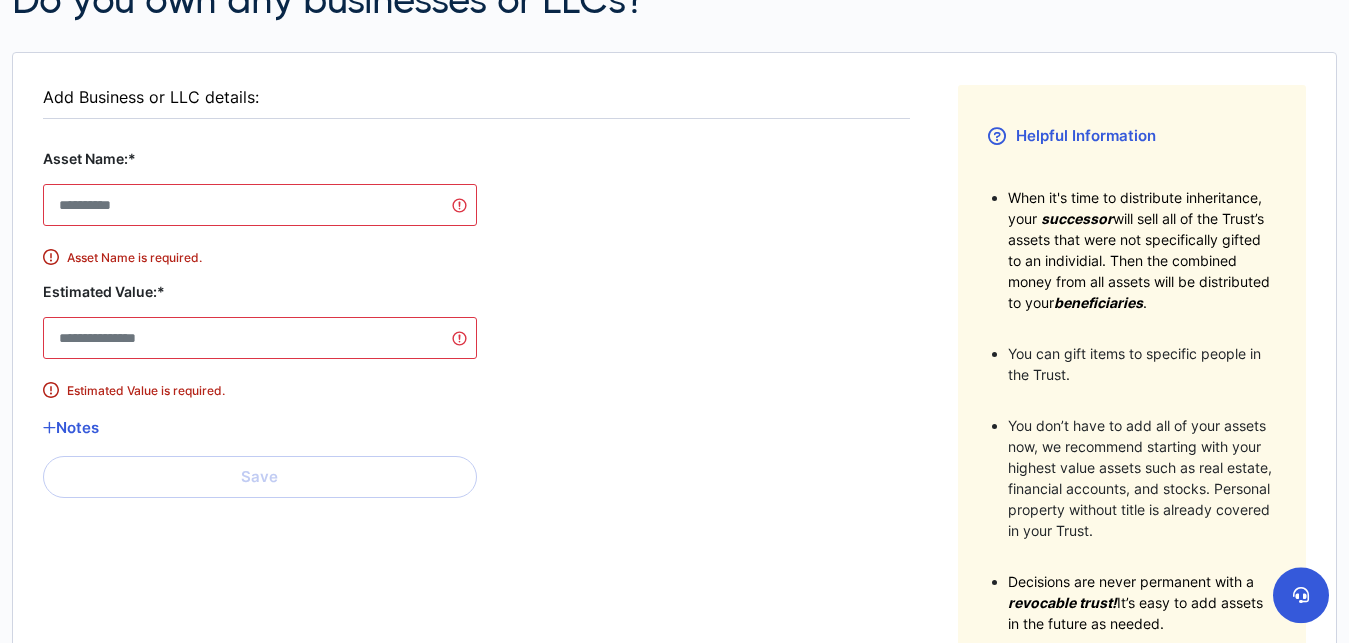 scroll, scrollTop: 33, scrollLeft: 0, axis: vertical 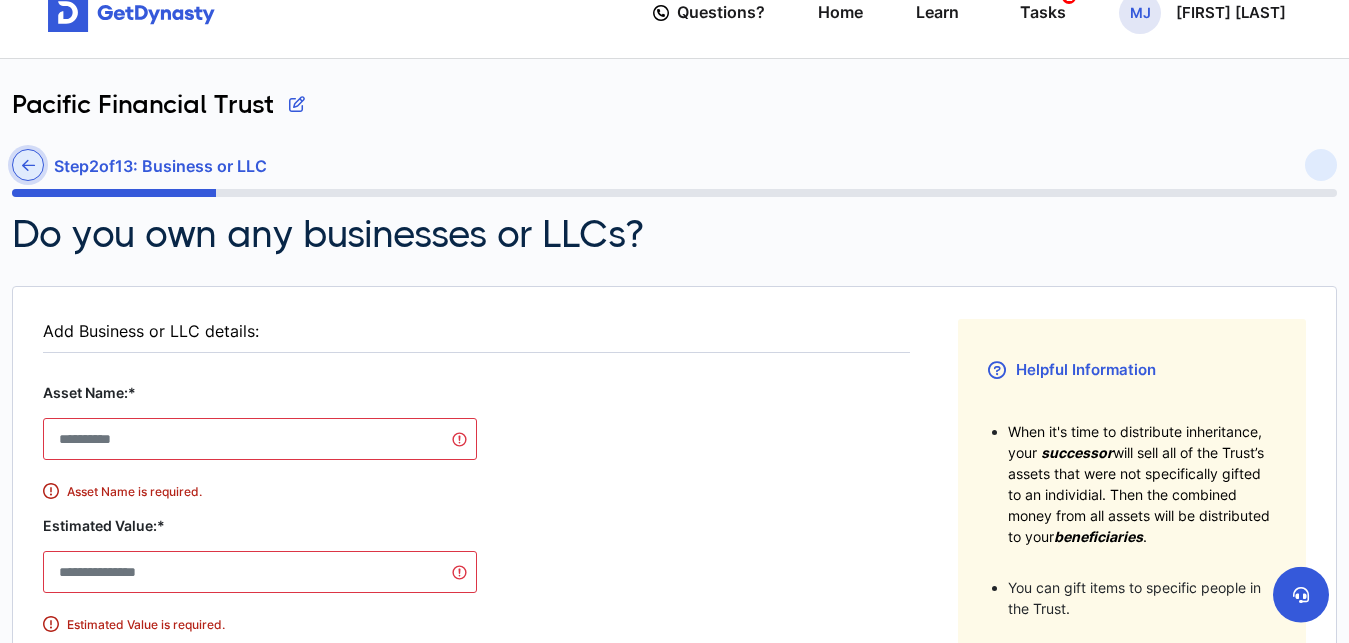 click at bounding box center [28, 165] 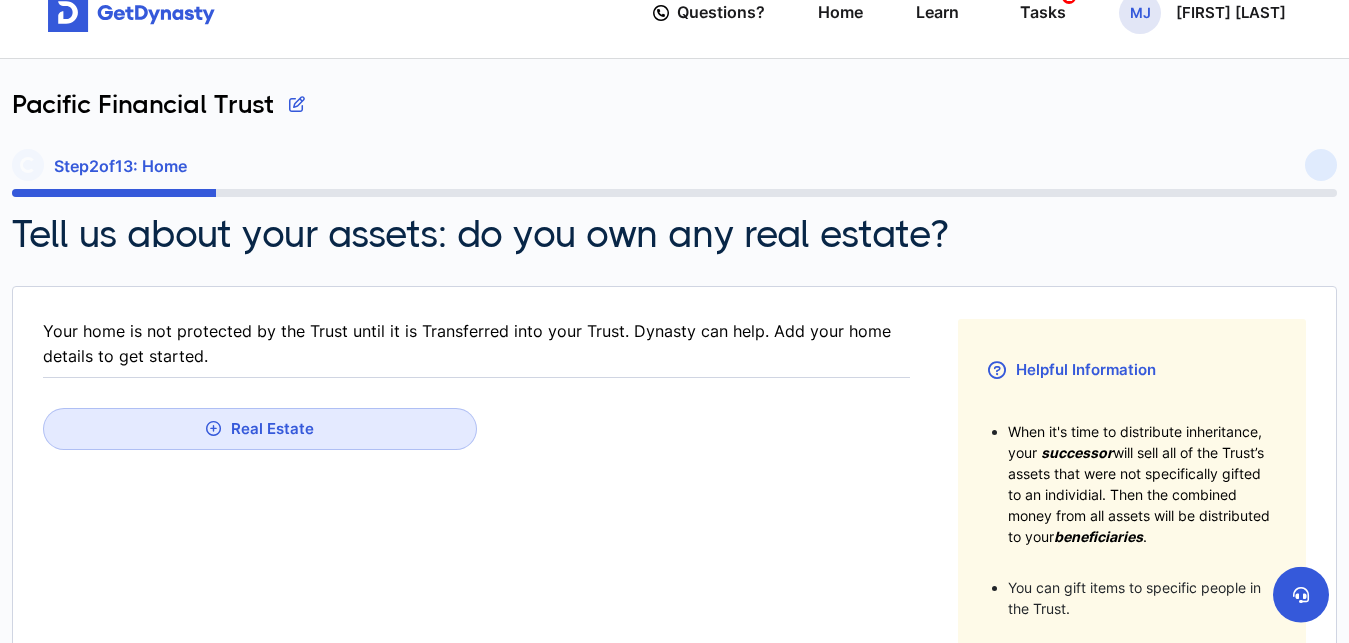 scroll, scrollTop: 0, scrollLeft: 0, axis: both 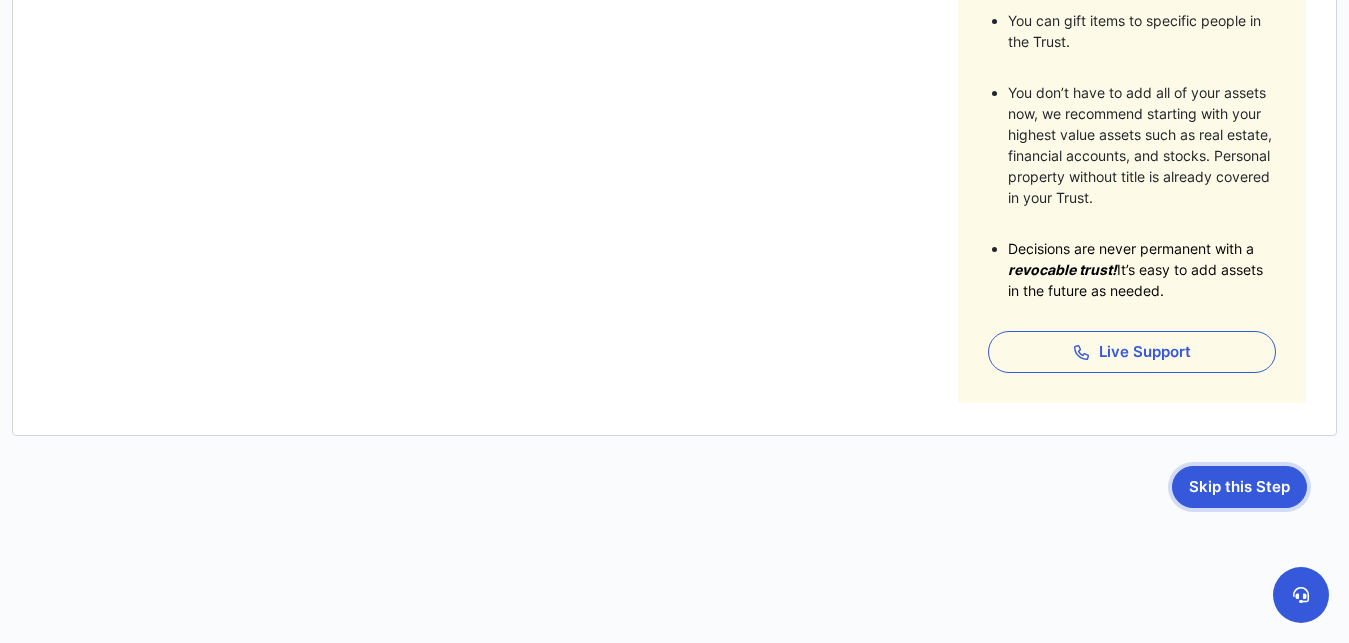 drag, startPoint x: 1214, startPoint y: 505, endPoint x: 1214, endPoint y: 476, distance: 29 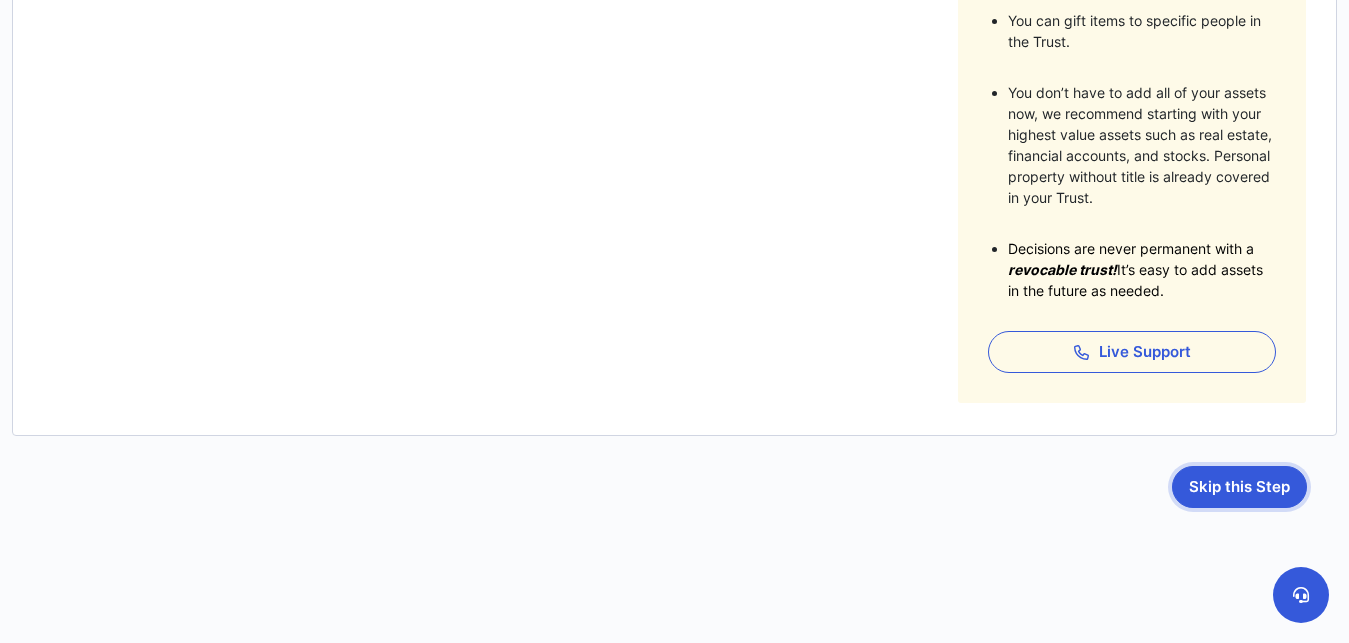 scroll, scrollTop: 0, scrollLeft: 0, axis: both 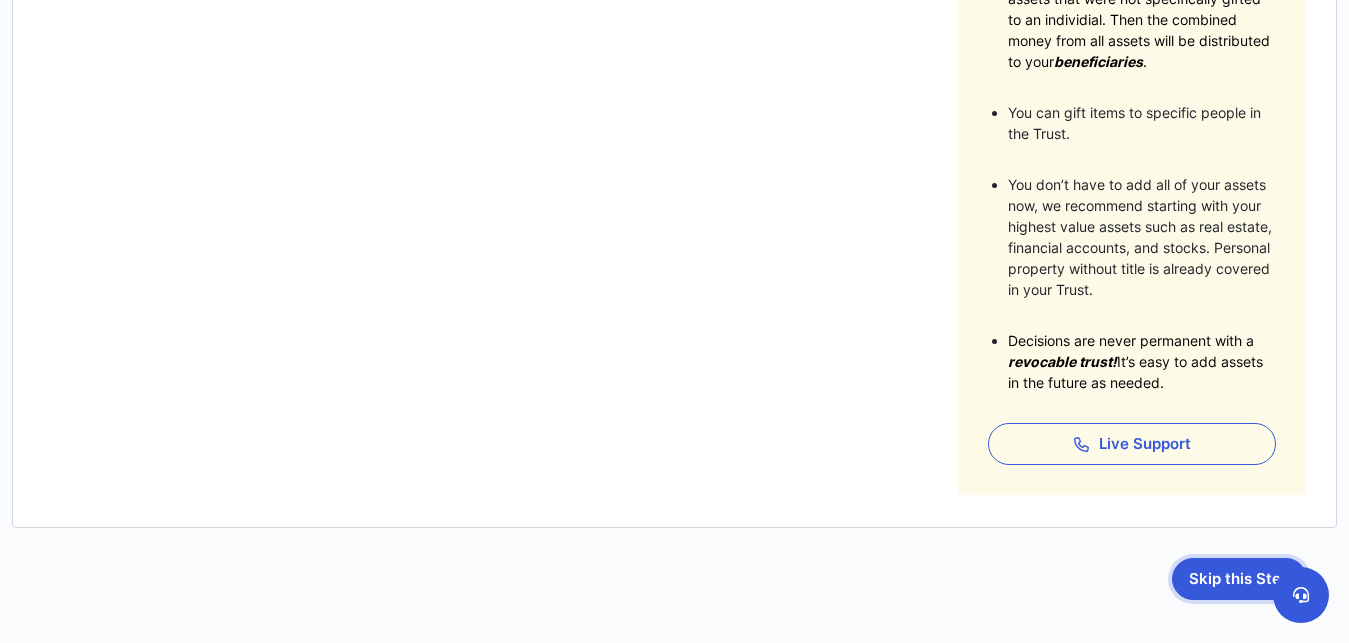 click on "Skip this Step" at bounding box center (1239, 579) 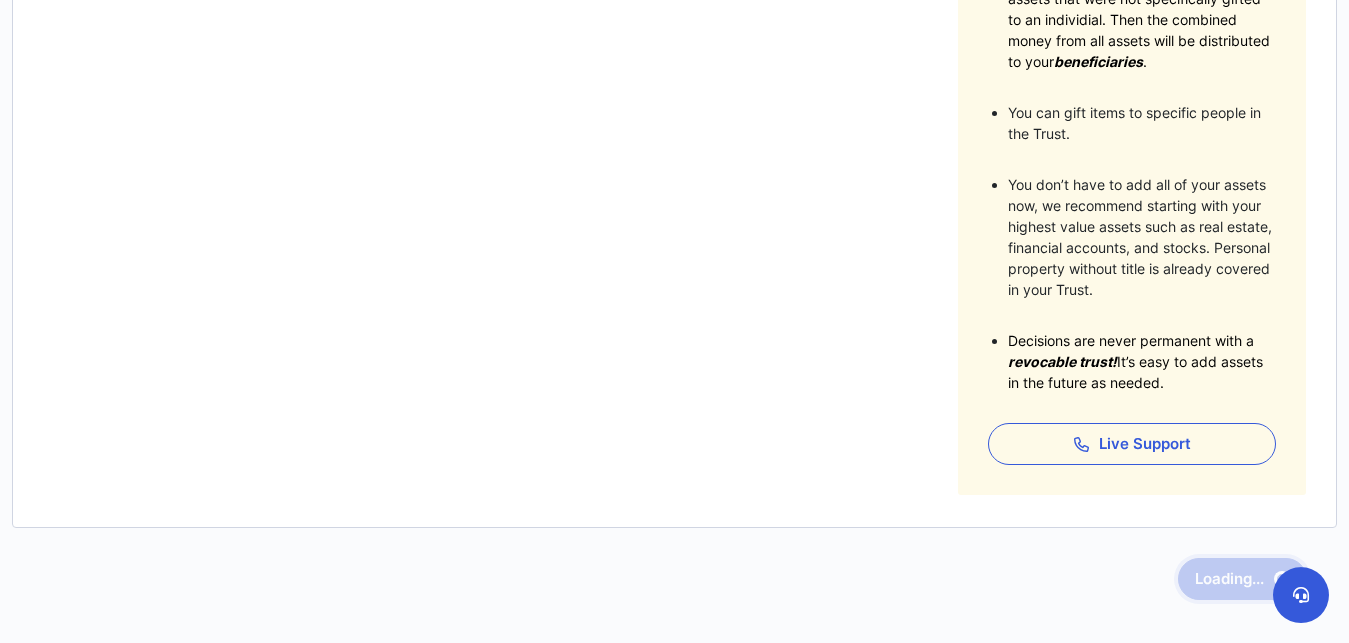 scroll, scrollTop: 0, scrollLeft: 0, axis: both 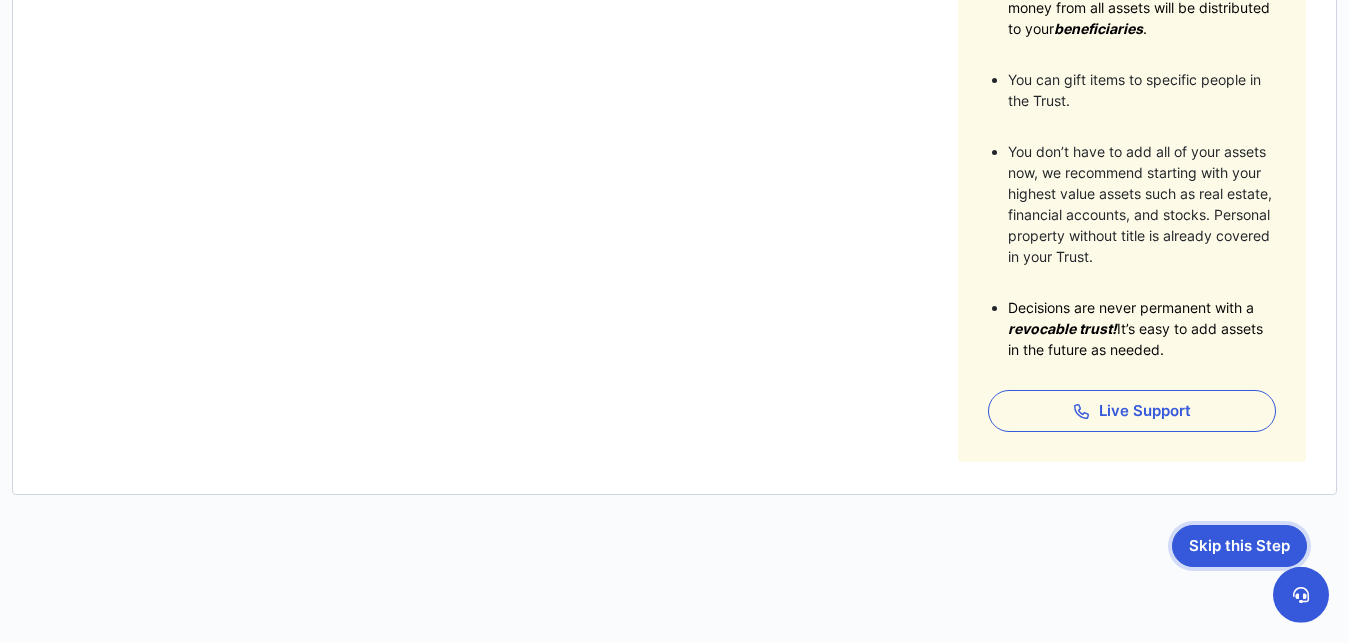click on "Skip this Step" at bounding box center (1239, 546) 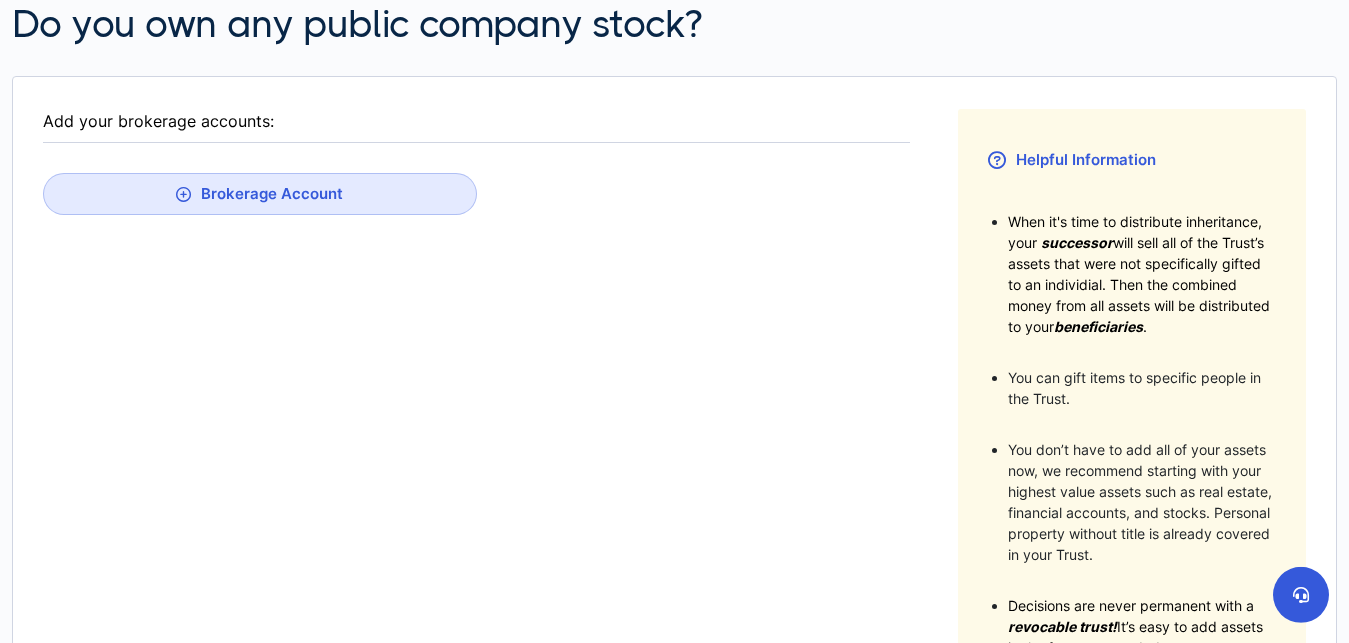 scroll, scrollTop: 488, scrollLeft: 0, axis: vertical 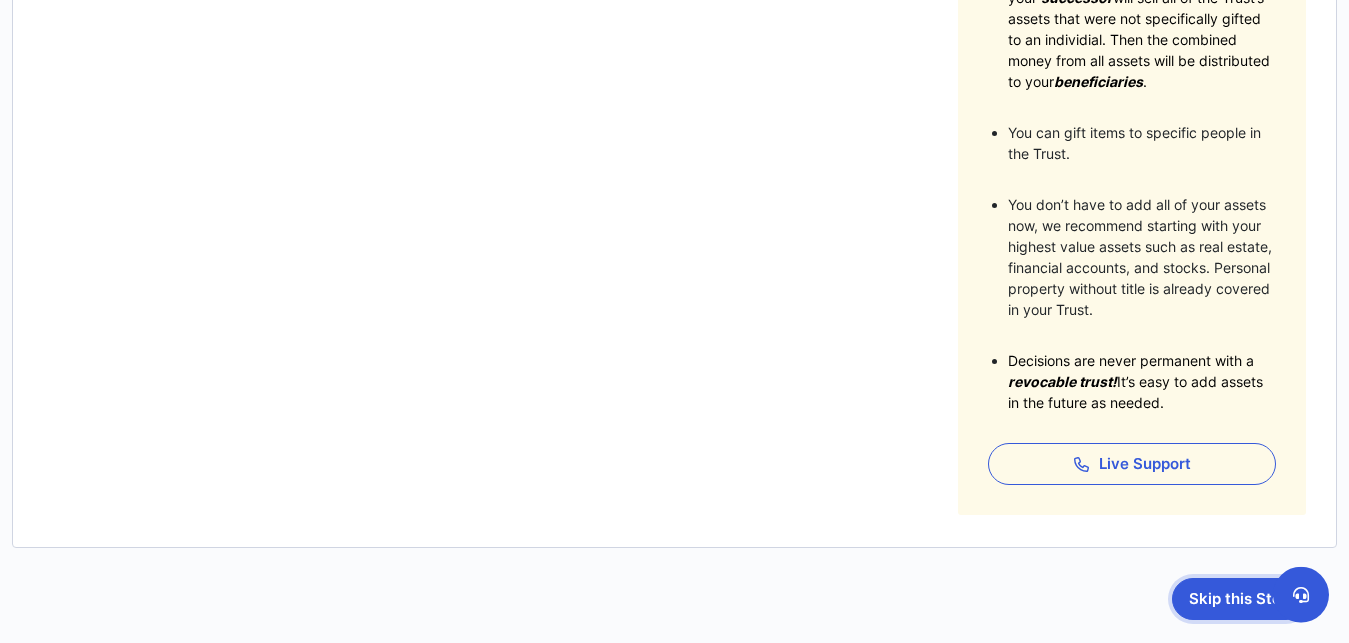 click on "Skip this Step" at bounding box center [1239, 599] 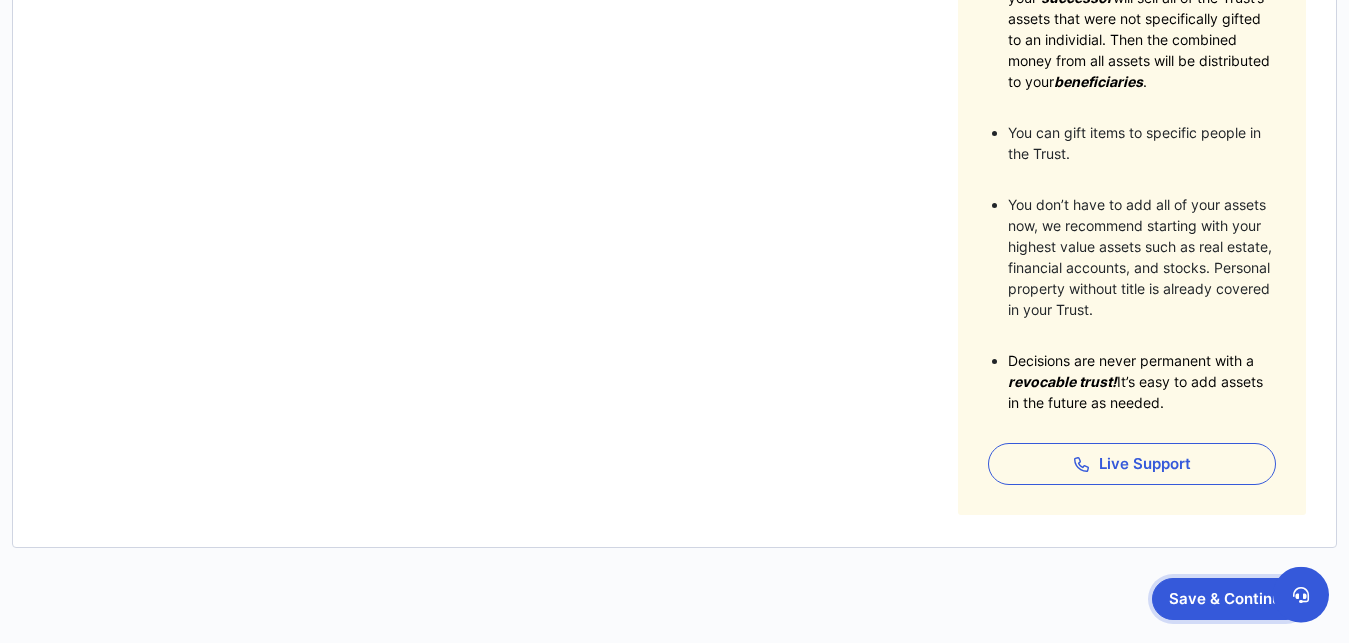 scroll, scrollTop: 0, scrollLeft: 0, axis: both 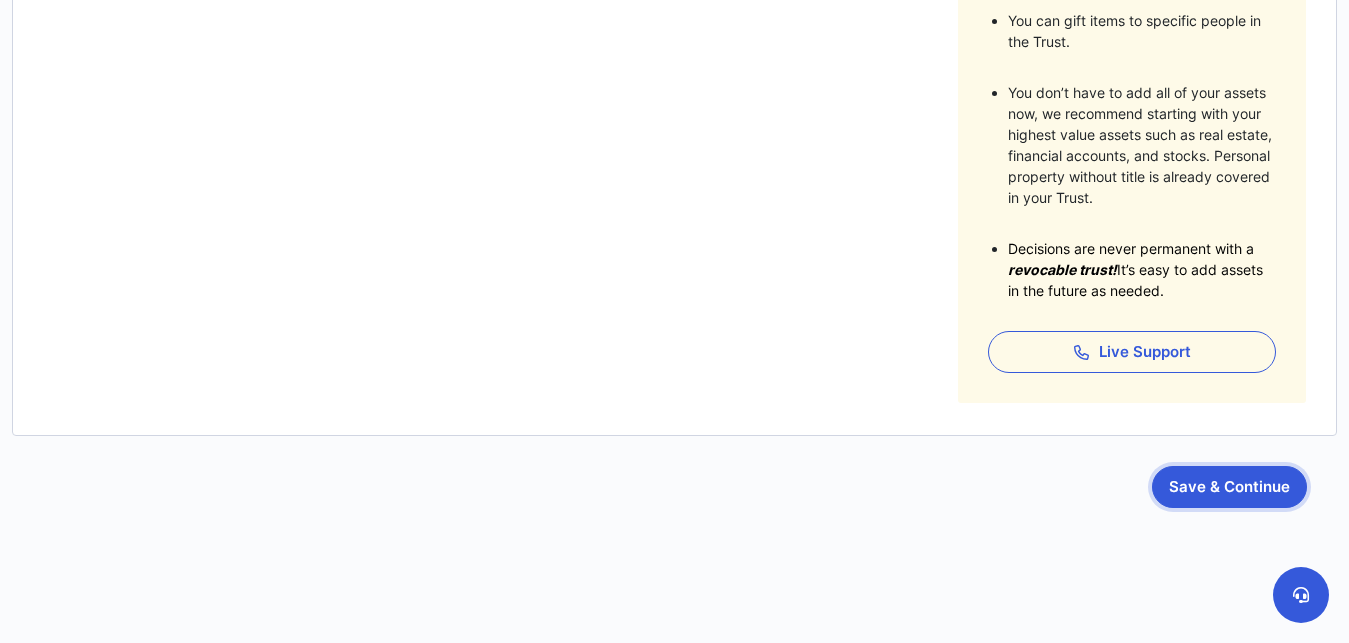 click on "Save & Continue" at bounding box center [1229, 487] 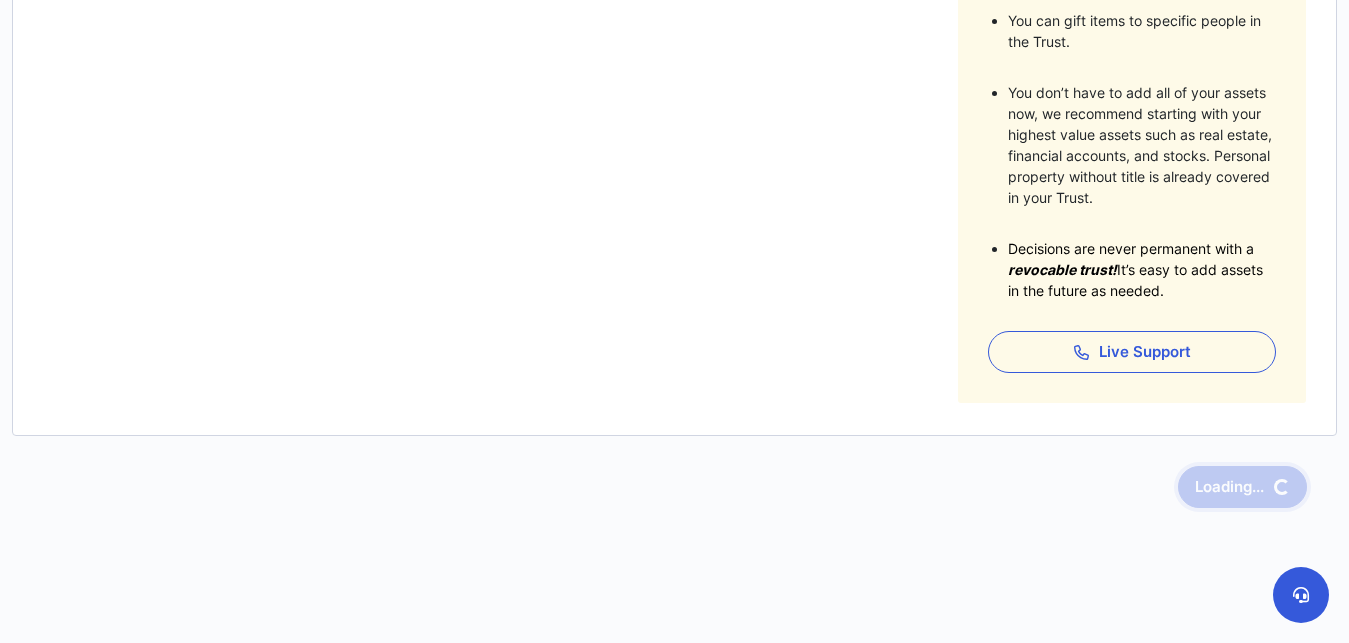 scroll, scrollTop: 0, scrollLeft: 0, axis: both 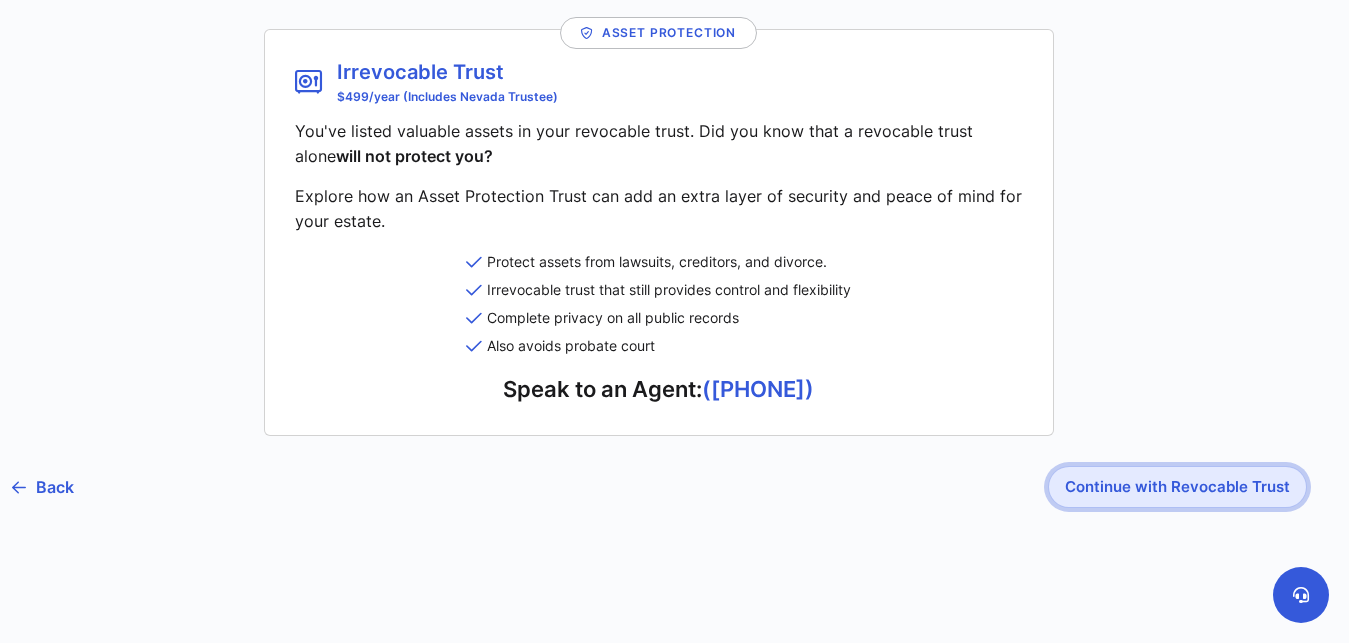 click on "Continue with Revocable Trust" at bounding box center [1177, 487] 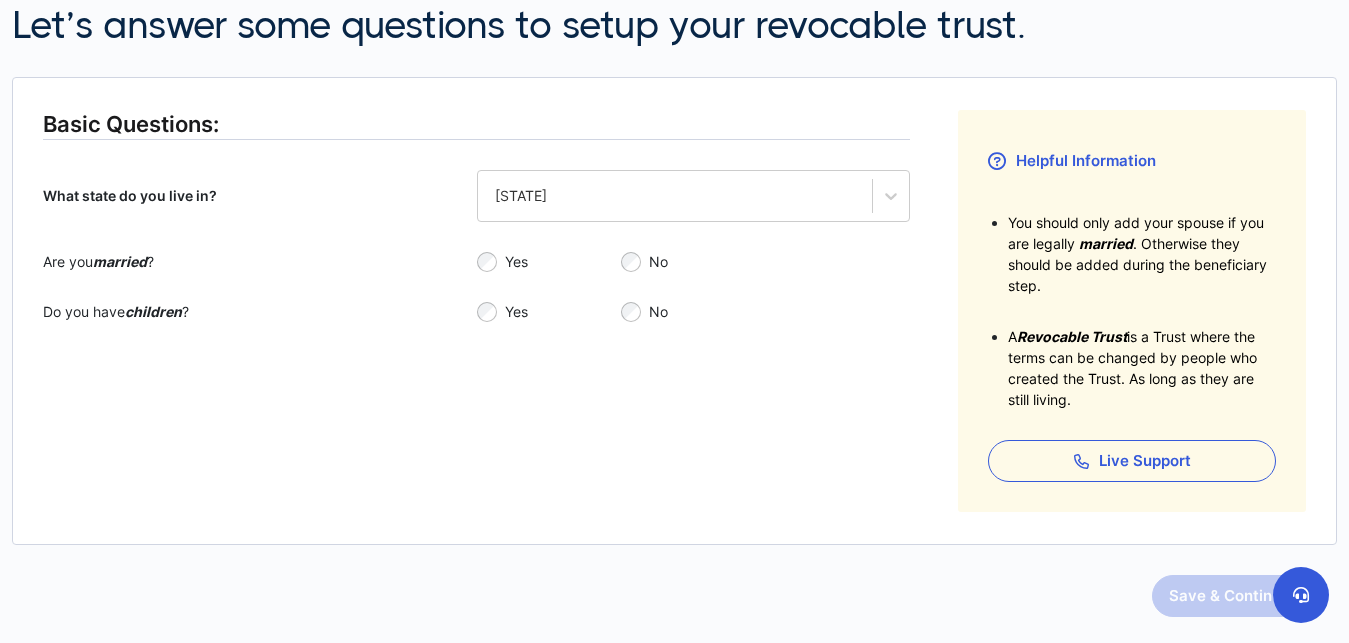 scroll, scrollTop: 0, scrollLeft: 0, axis: both 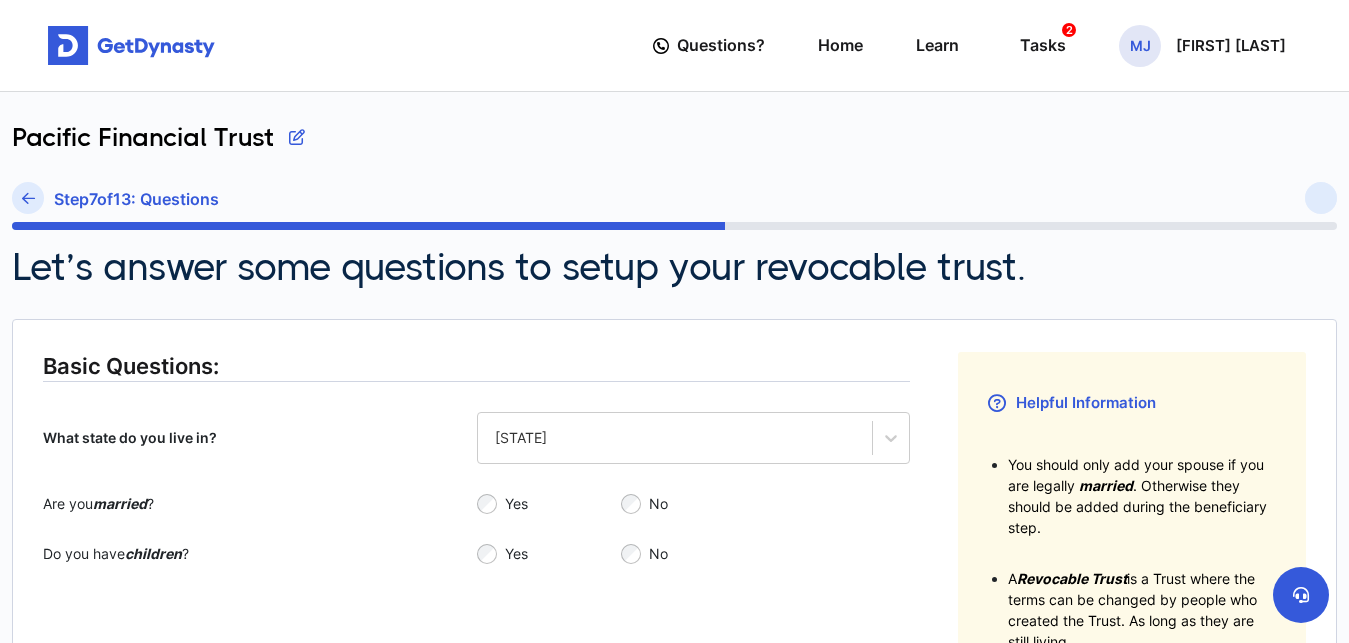 drag, startPoint x: 598, startPoint y: 391, endPoint x: 611, endPoint y: 401, distance: 16.40122 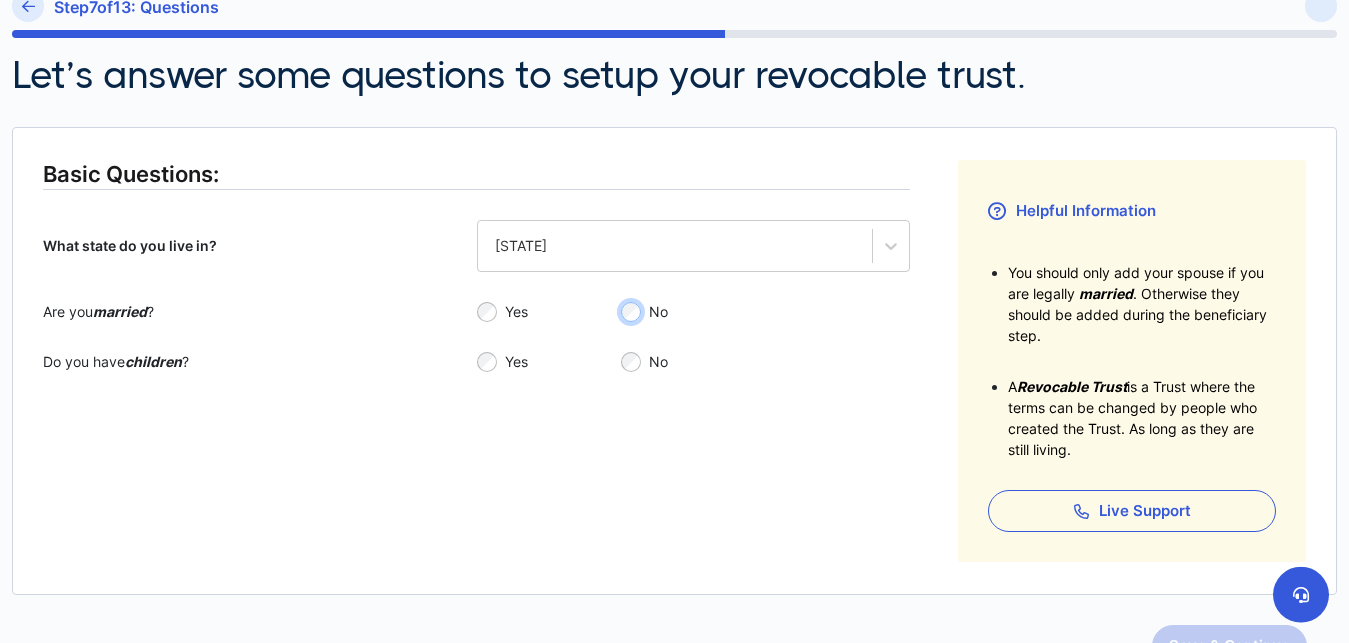 scroll, scrollTop: 200, scrollLeft: 0, axis: vertical 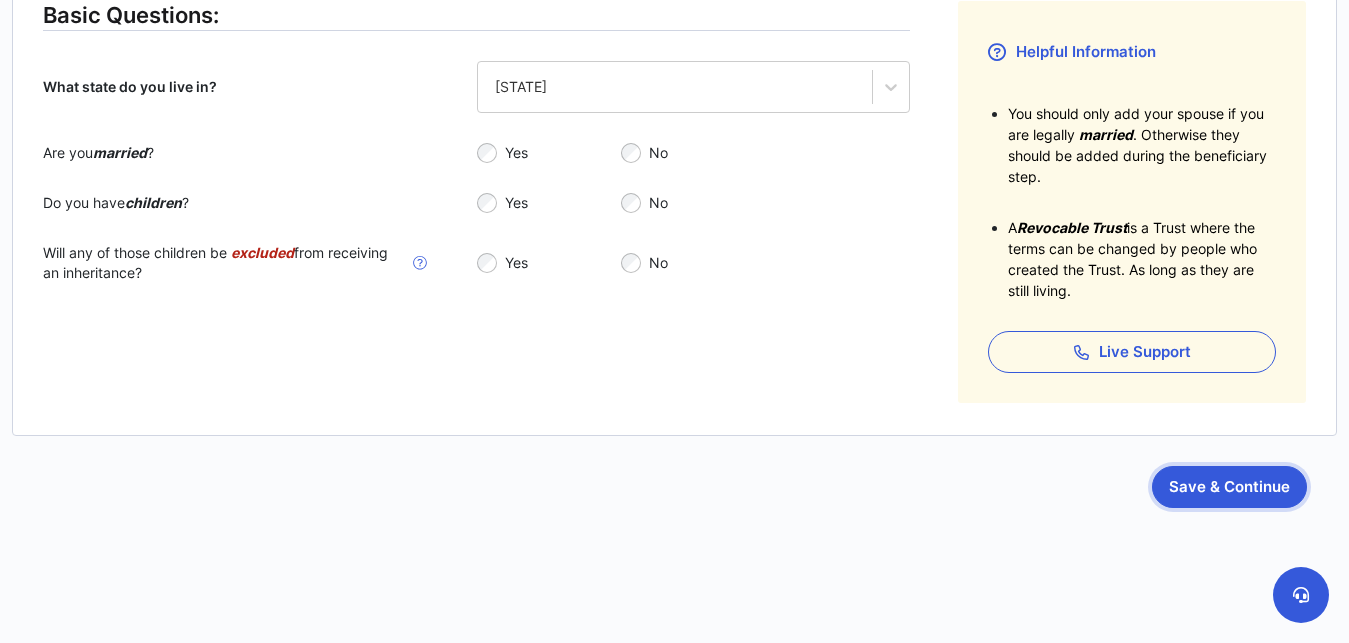 click on "Save & Continue" at bounding box center [1229, 487] 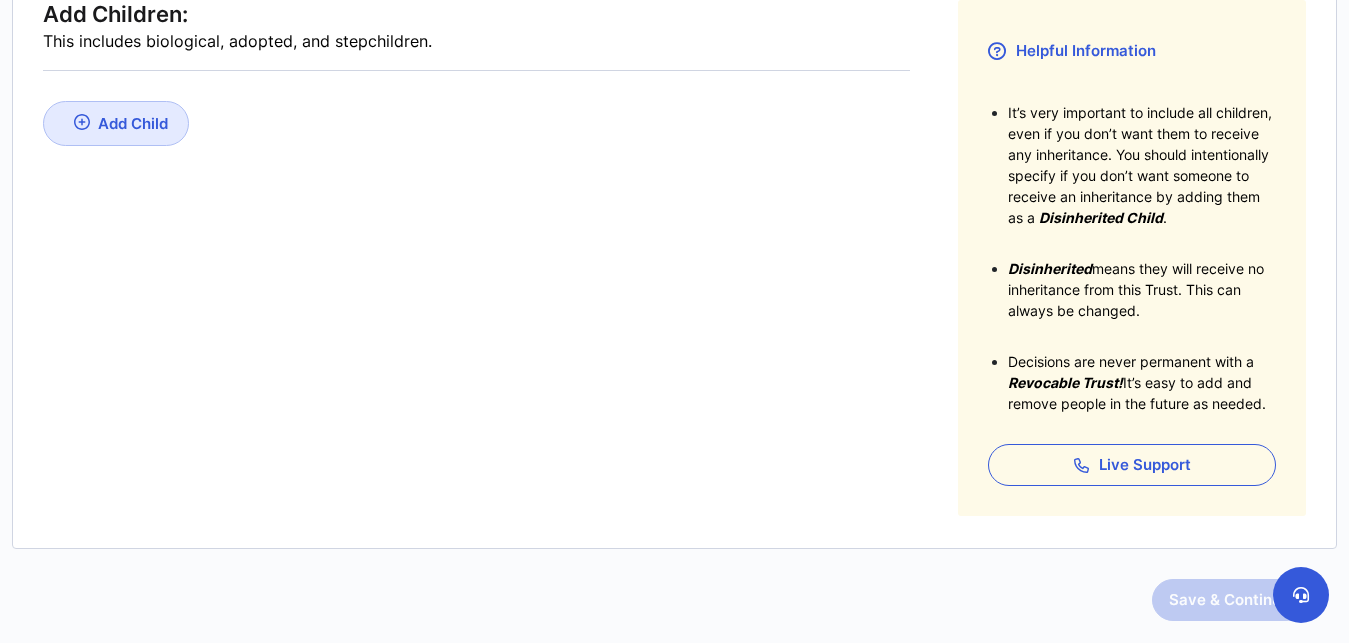 scroll, scrollTop: 0, scrollLeft: 0, axis: both 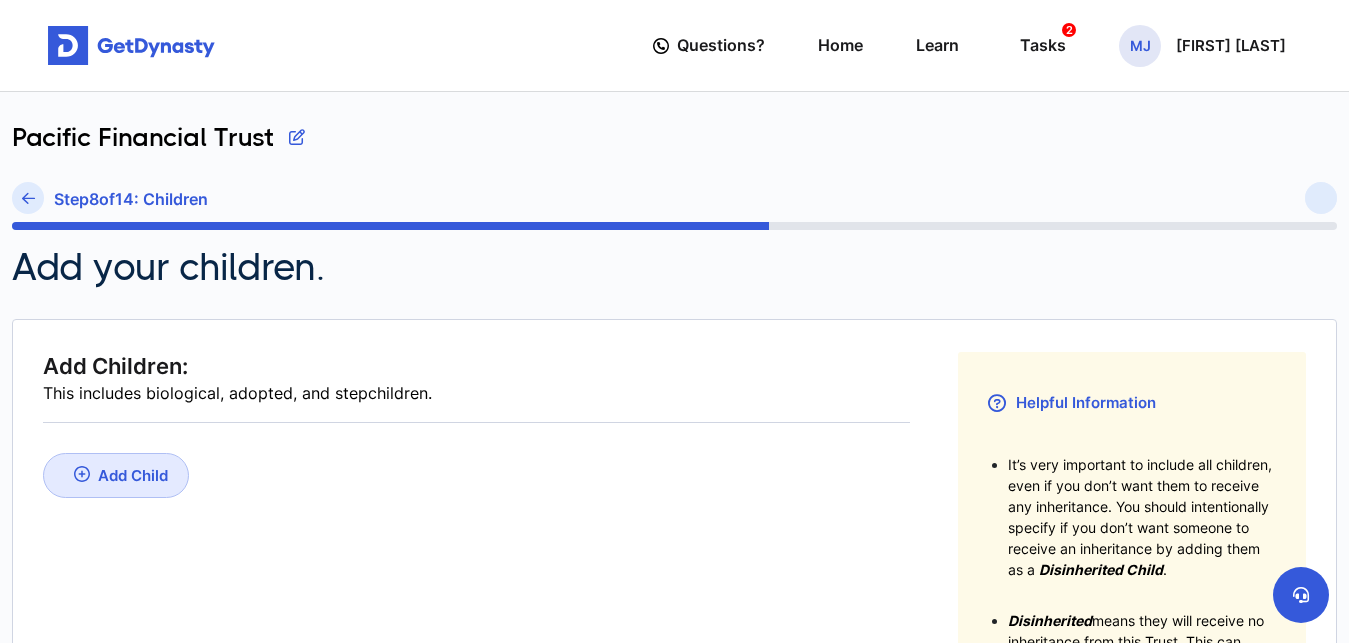 click on "Add Child" at bounding box center [133, 475] 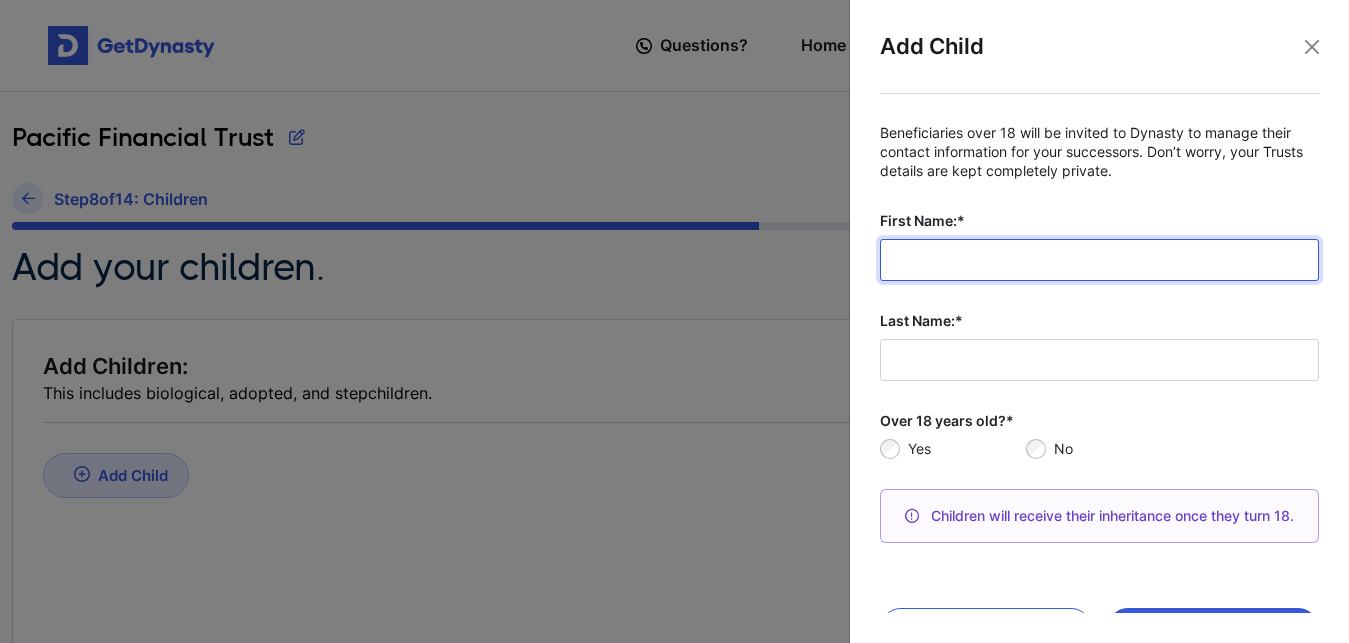 click on "First Name:*" at bounding box center [1099, 260] 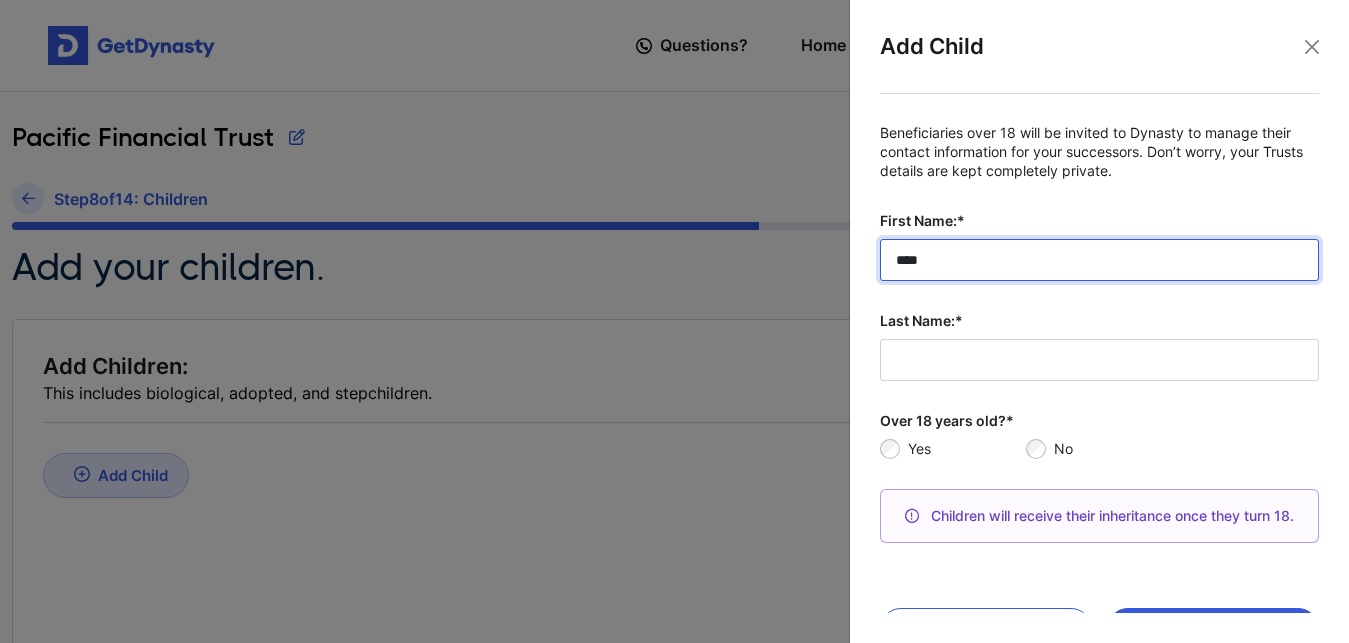 type on "****" 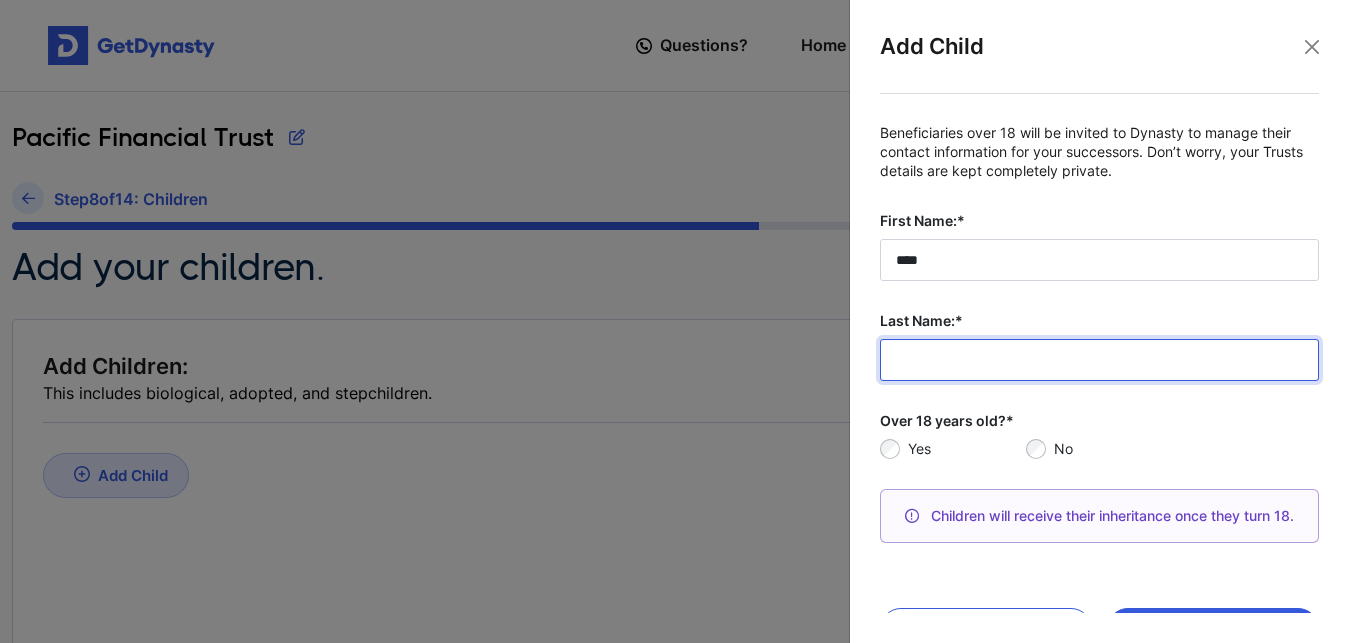 click on "Last Name:*" at bounding box center (1099, 360) 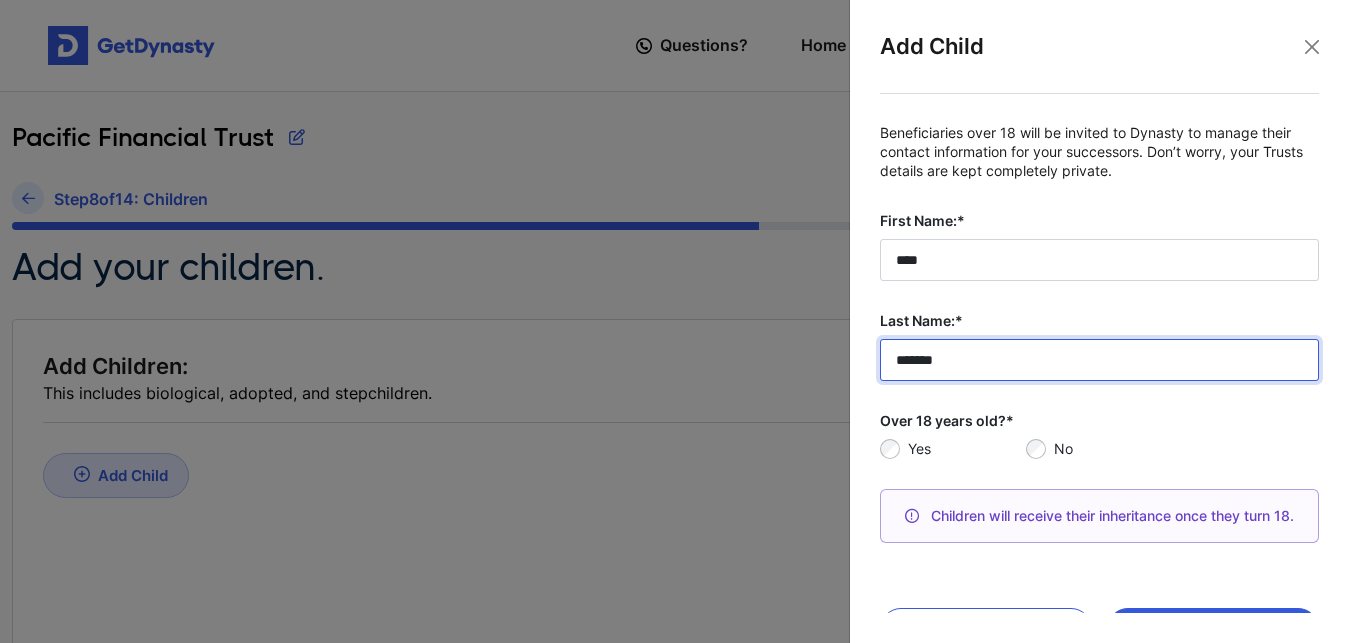 type on "*******" 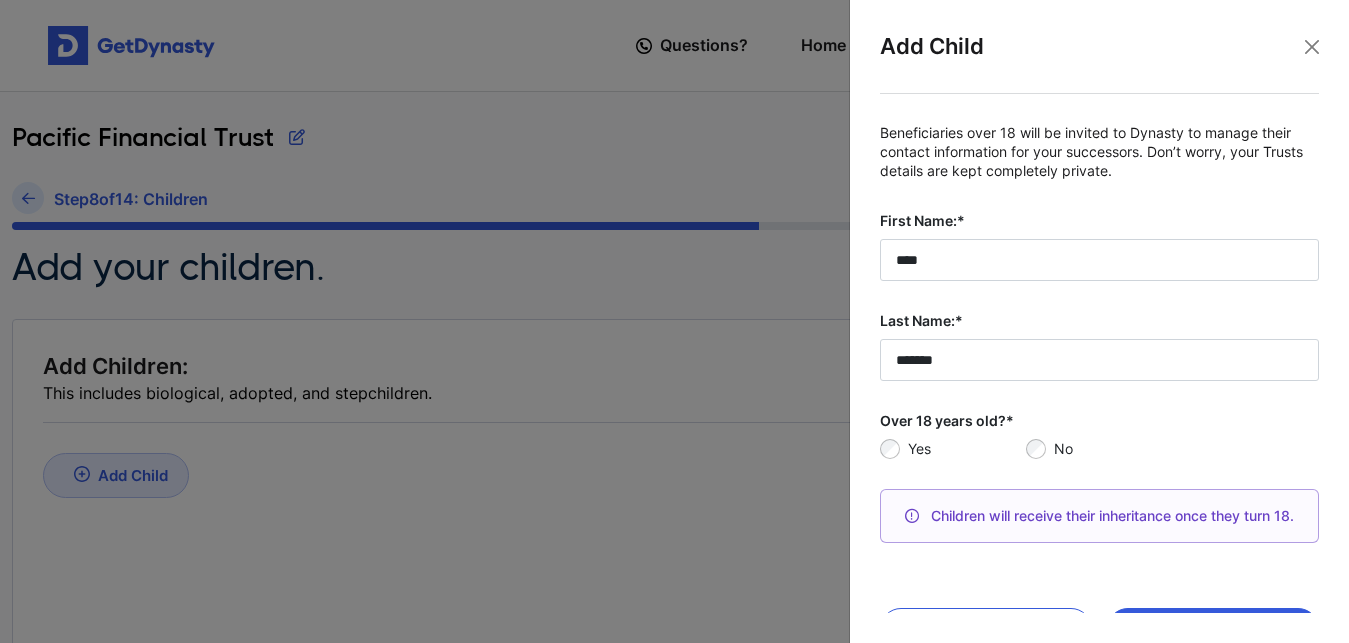 scroll, scrollTop: 73, scrollLeft: 0, axis: vertical 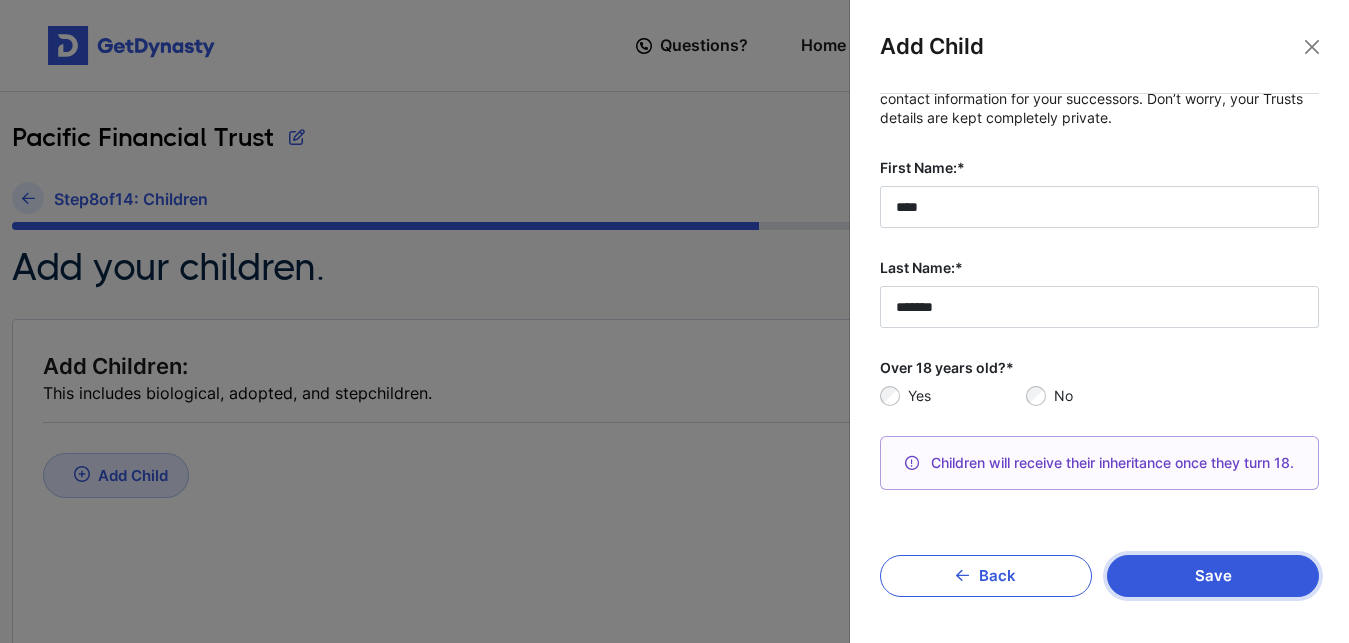 click on "Save" at bounding box center (1213, 576) 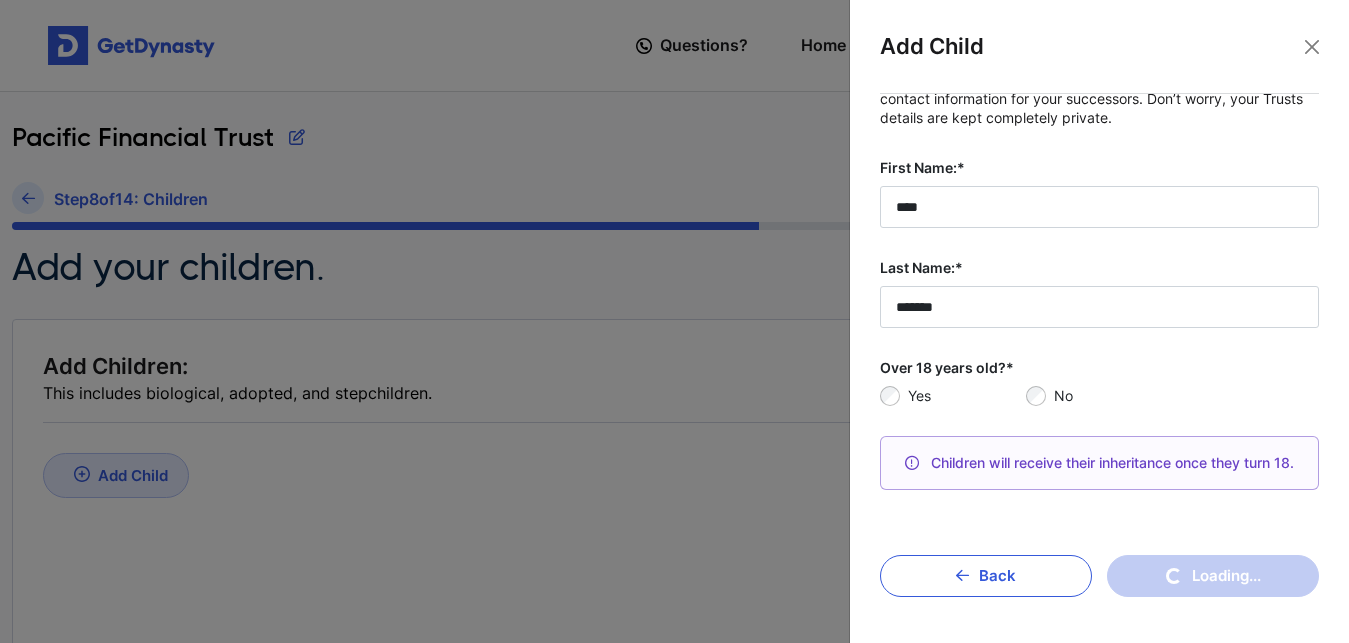 type 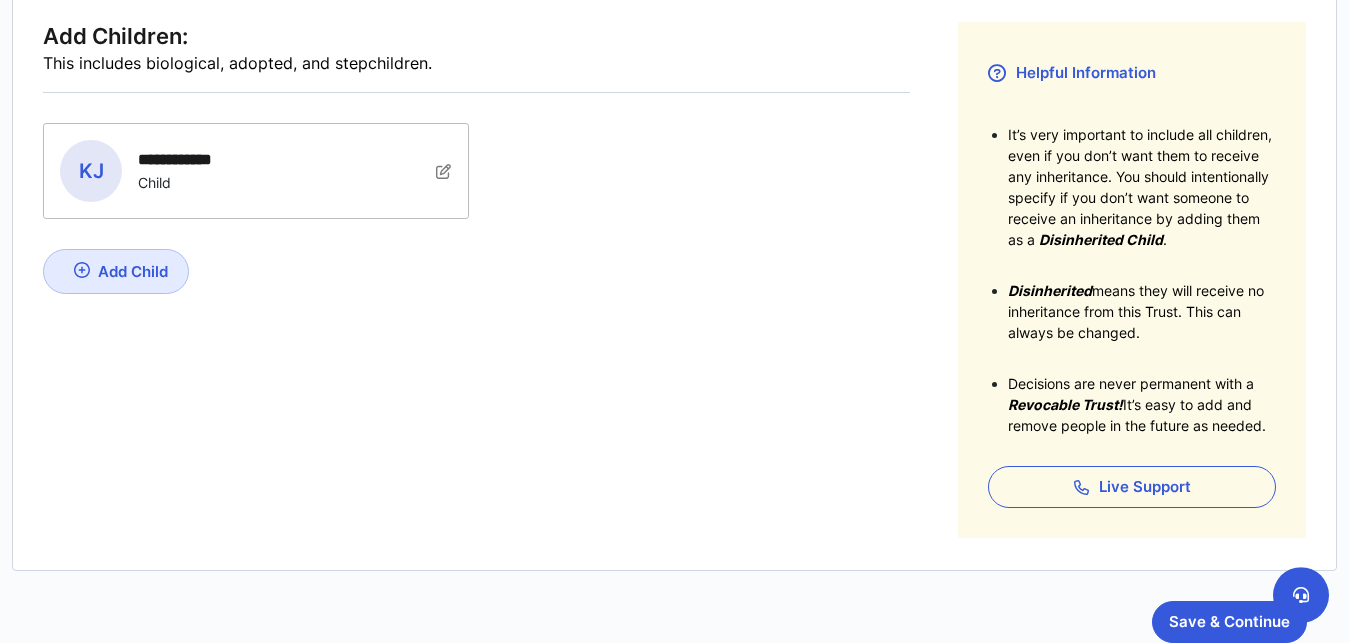 scroll, scrollTop: 405, scrollLeft: 0, axis: vertical 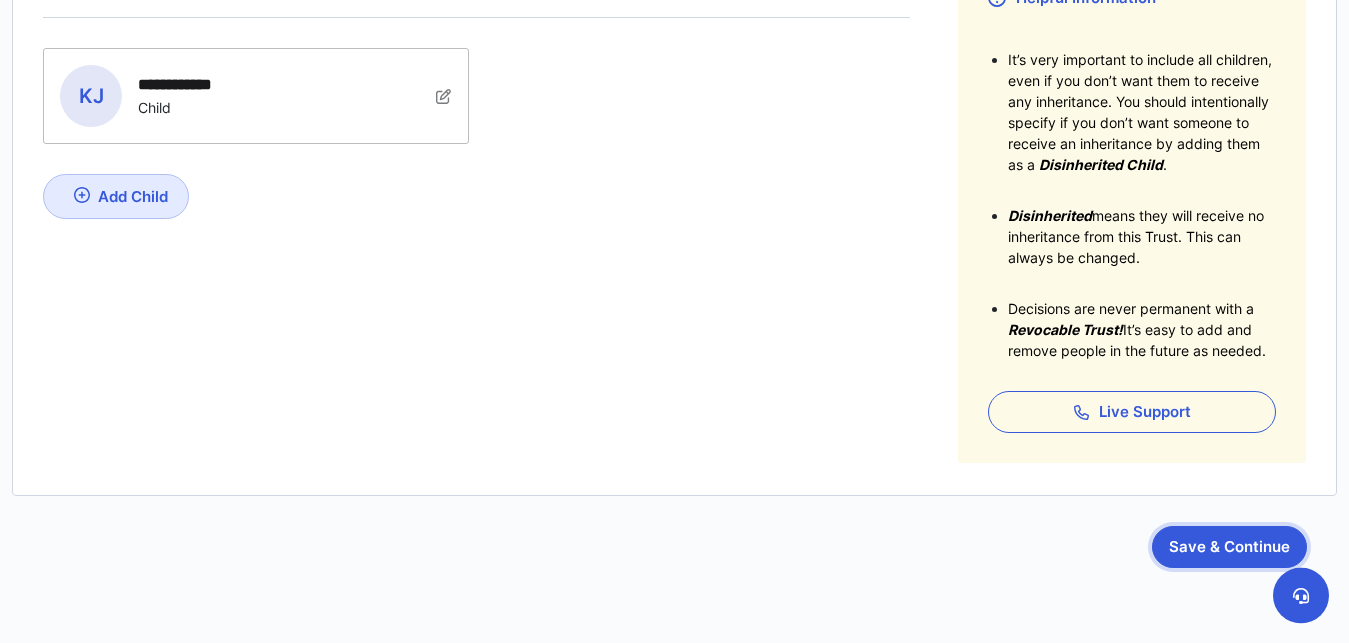click on "Save & Continue" at bounding box center (1229, 547) 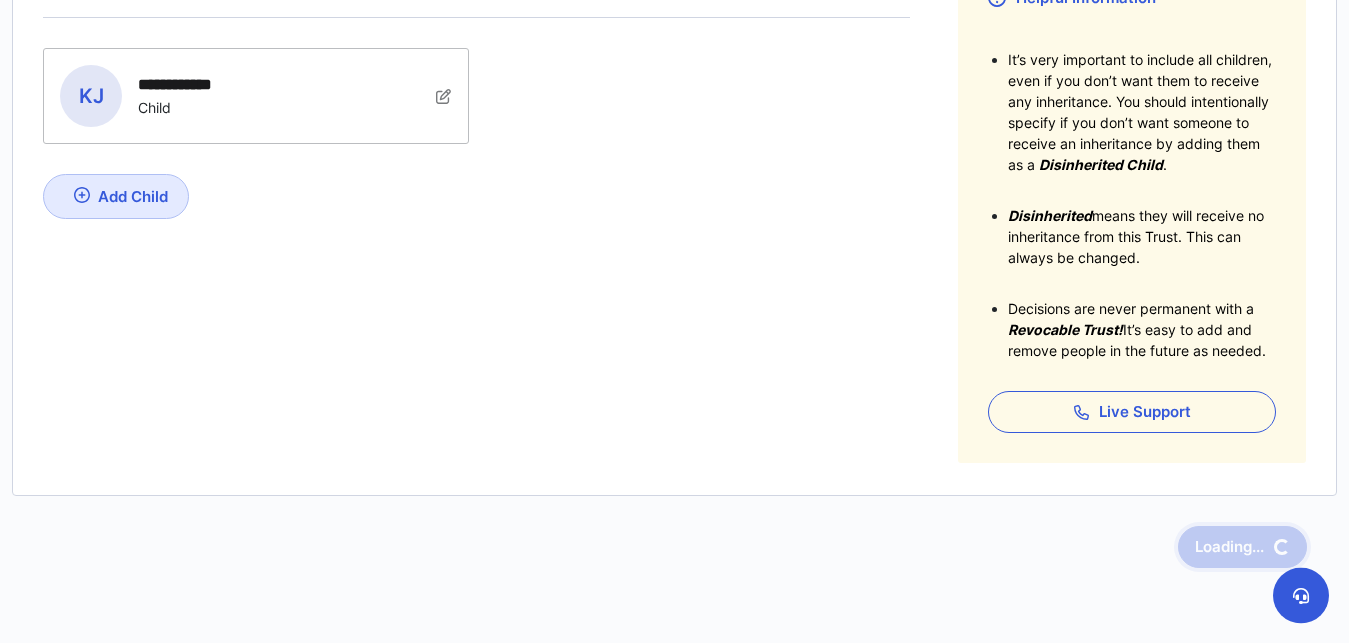 scroll, scrollTop: 0, scrollLeft: 0, axis: both 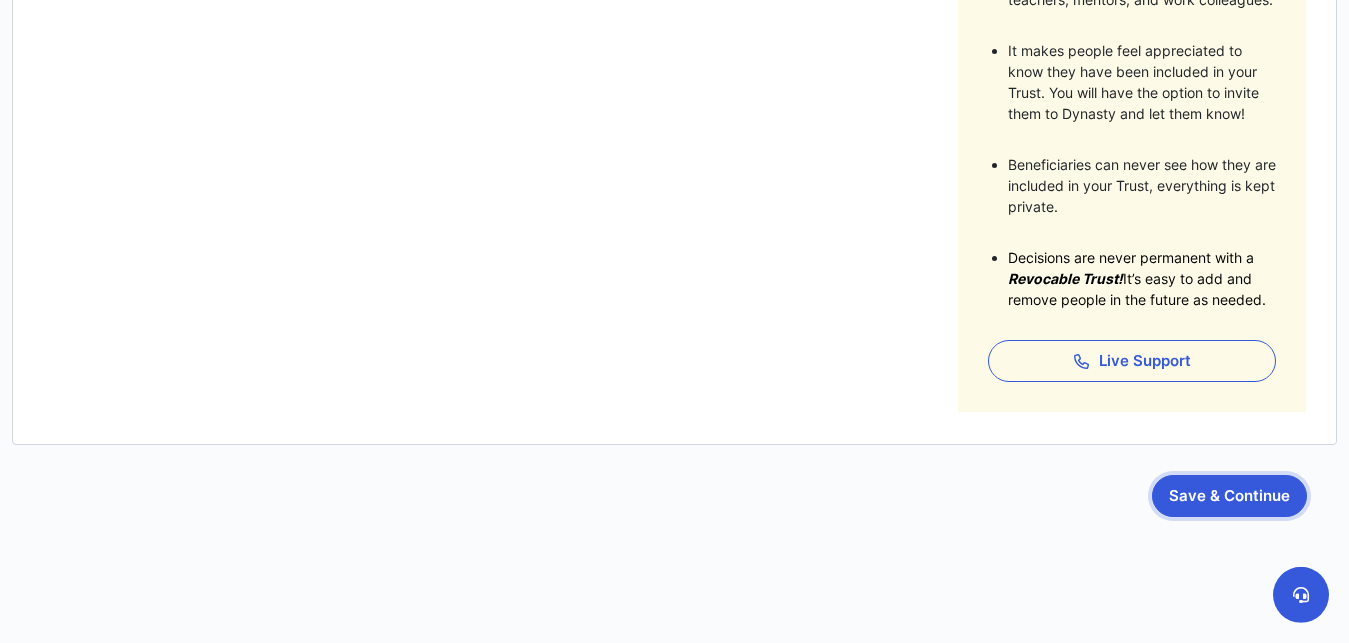 click on "Save & Continue" at bounding box center (1229, 496) 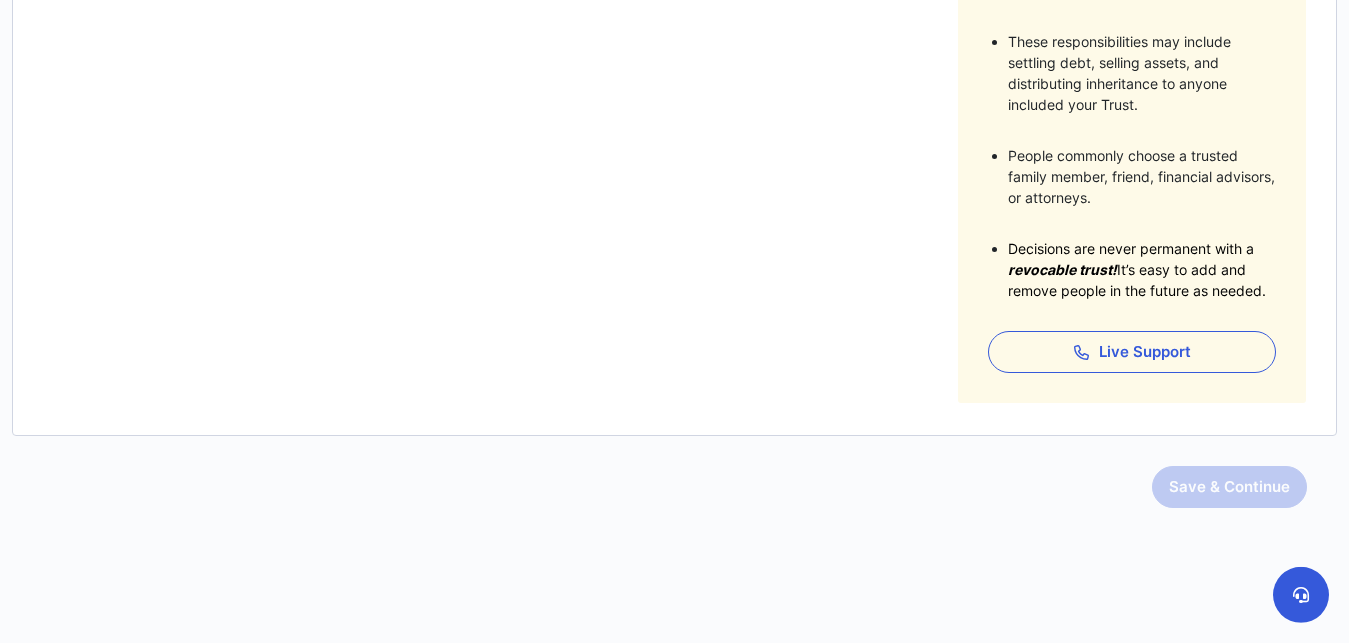 scroll, scrollTop: 0, scrollLeft: 0, axis: both 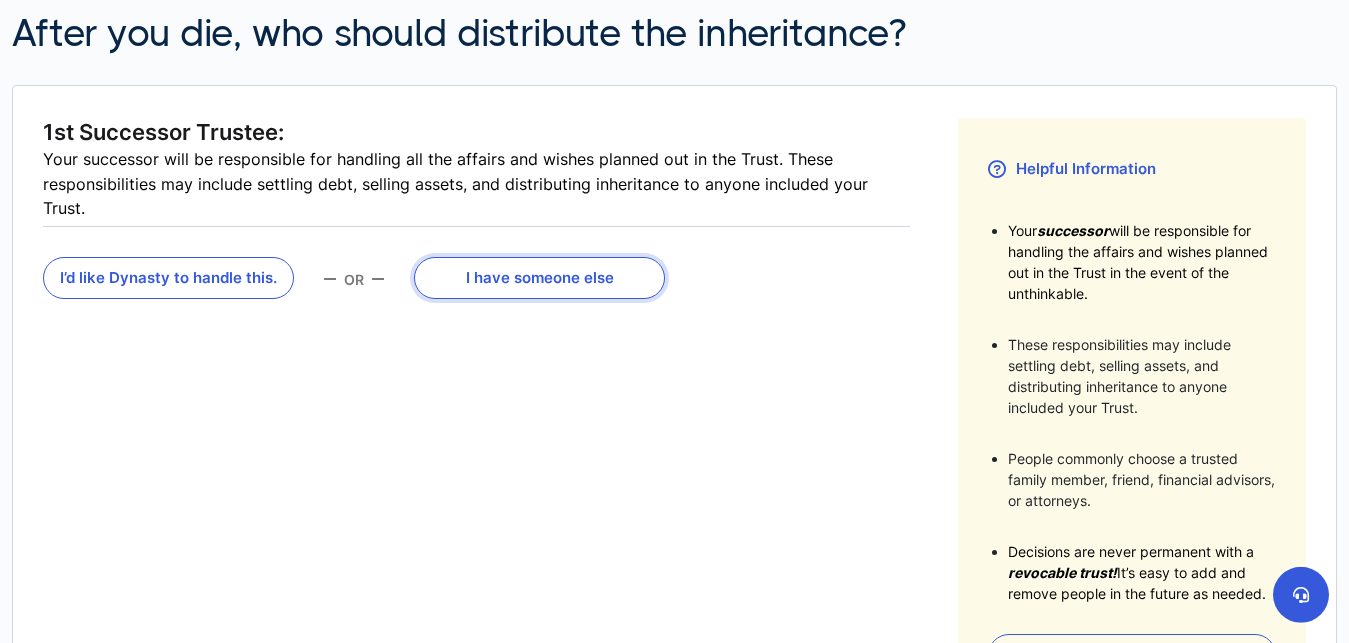click on "I have someone else" at bounding box center [539, 278] 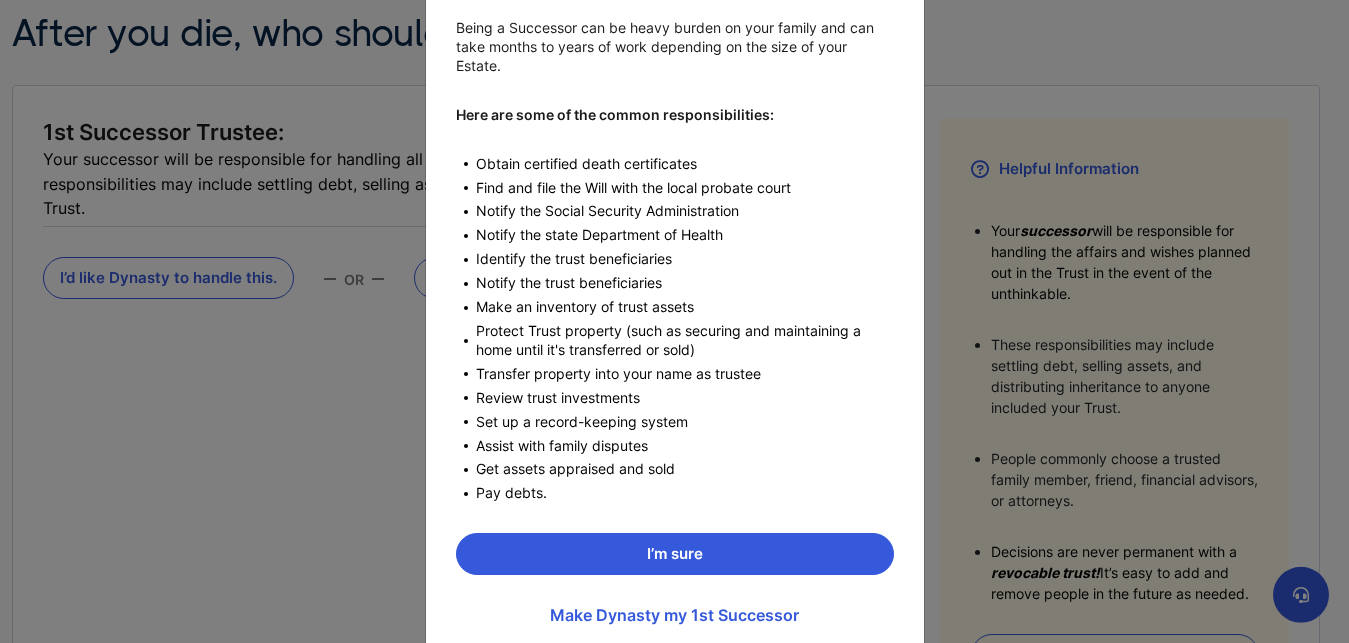 scroll, scrollTop: 0, scrollLeft: 0, axis: both 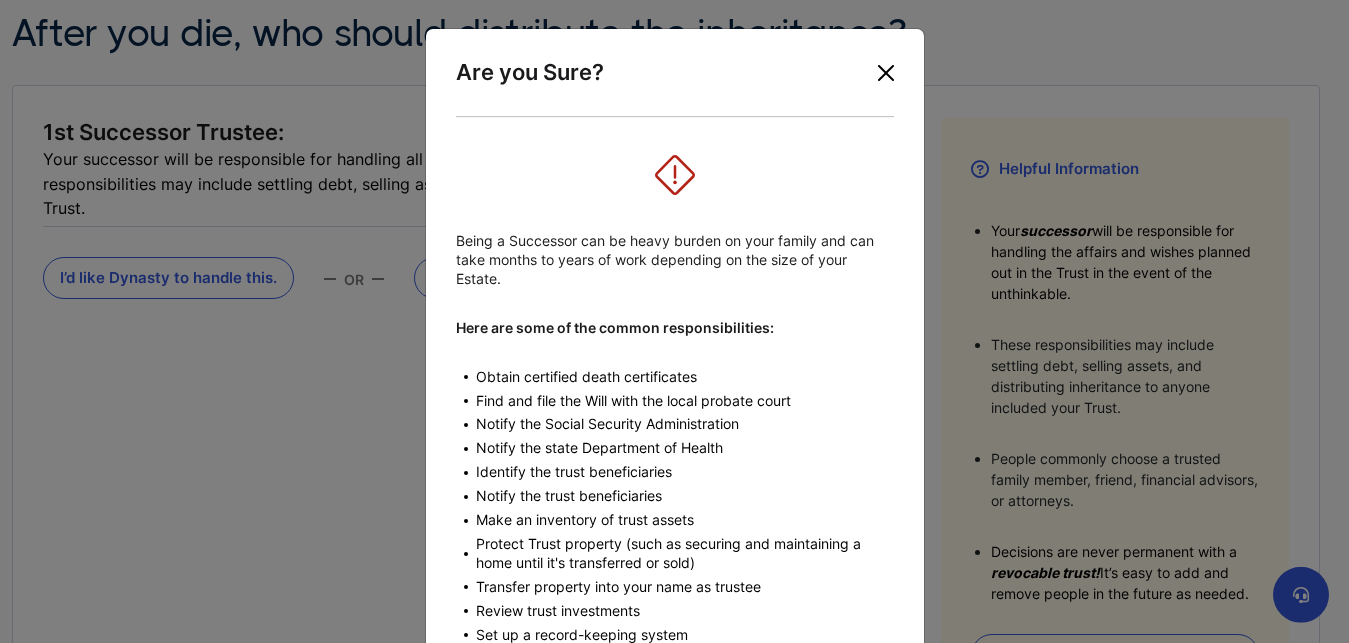 click at bounding box center (886, 73) 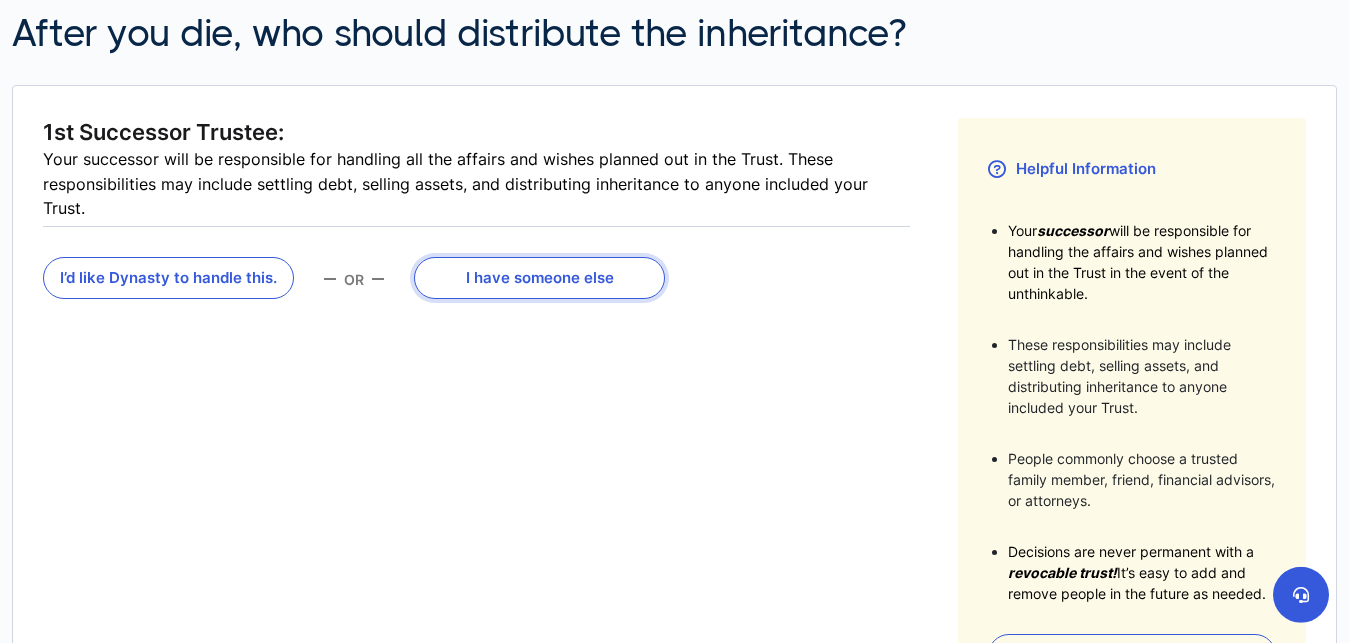 click on "I have someone else" at bounding box center [539, 278] 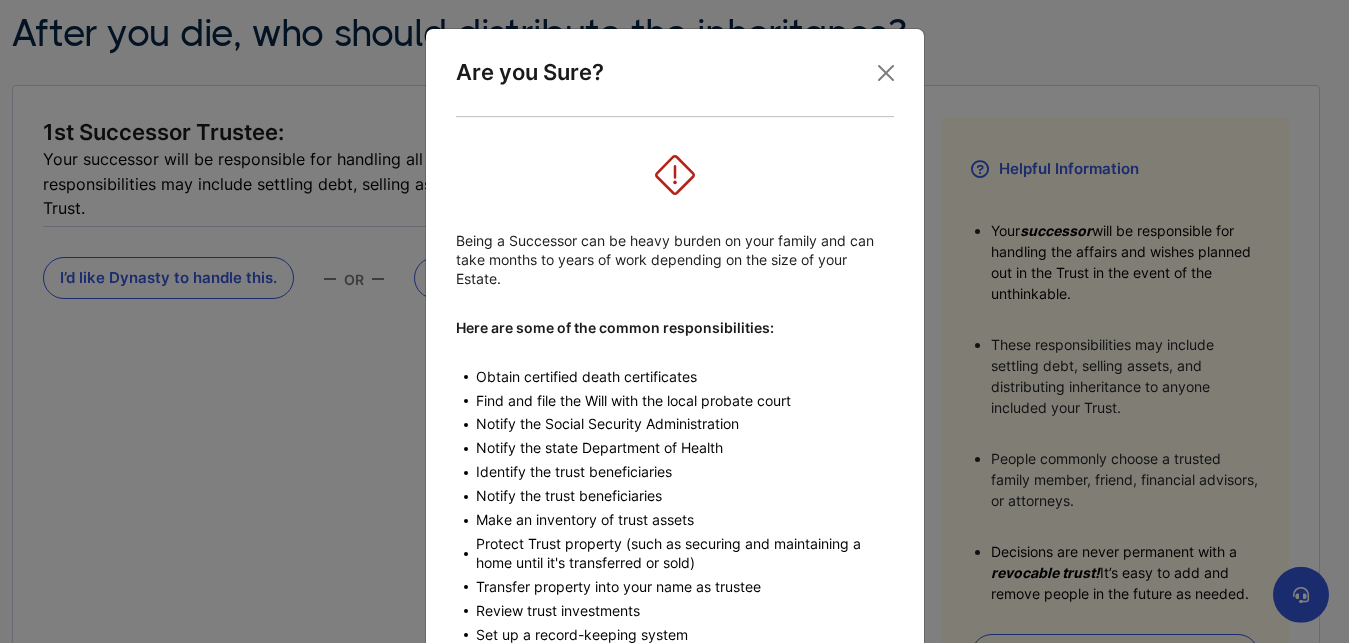 scroll, scrollTop: 269, scrollLeft: 0, axis: vertical 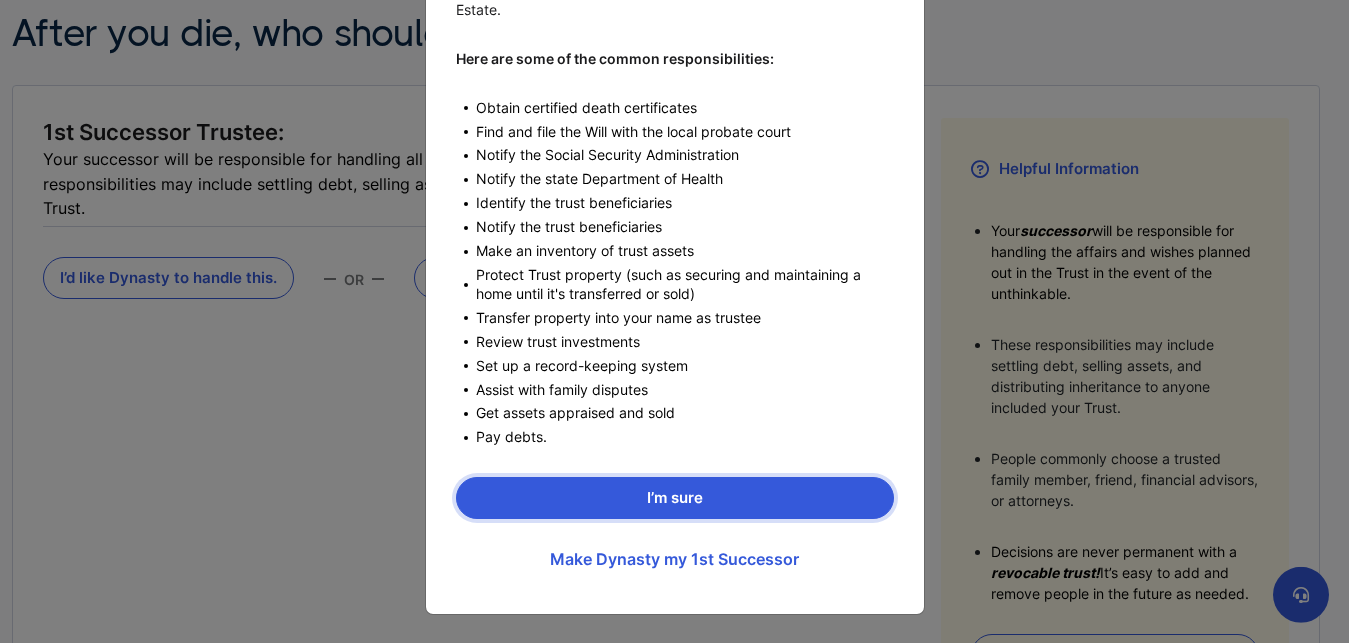 click on "I’m sure" at bounding box center (675, 498) 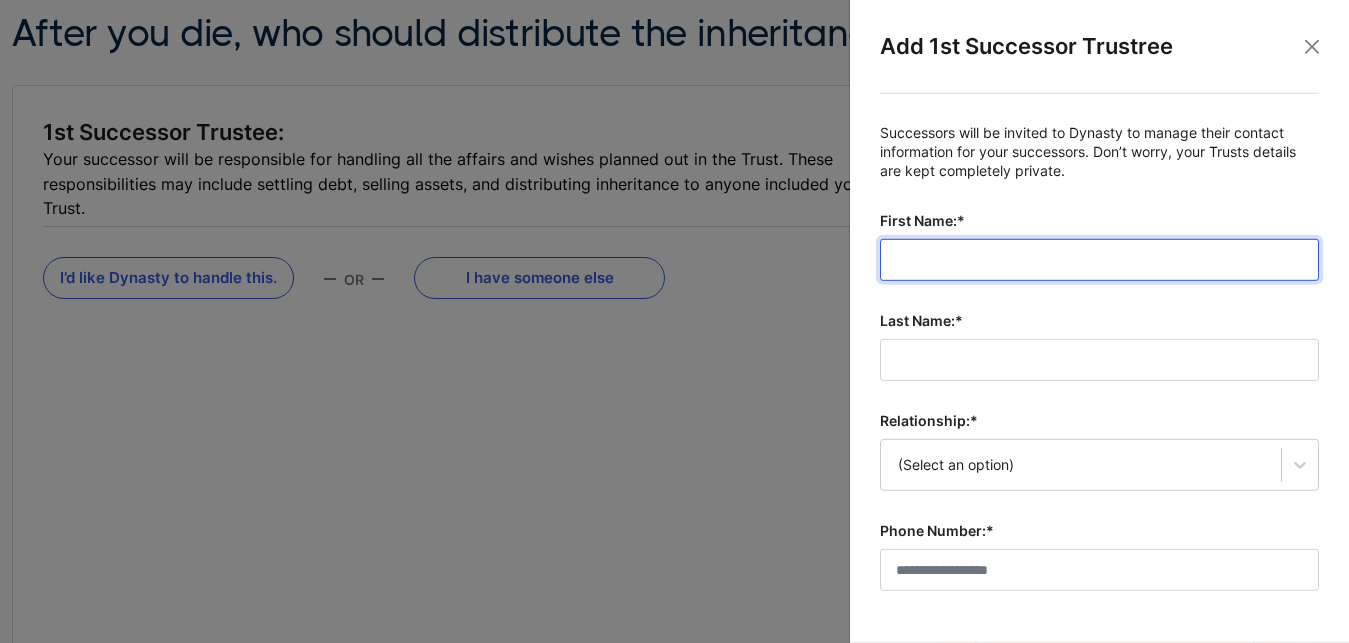 click on "First Name:*" at bounding box center [1099, 260] 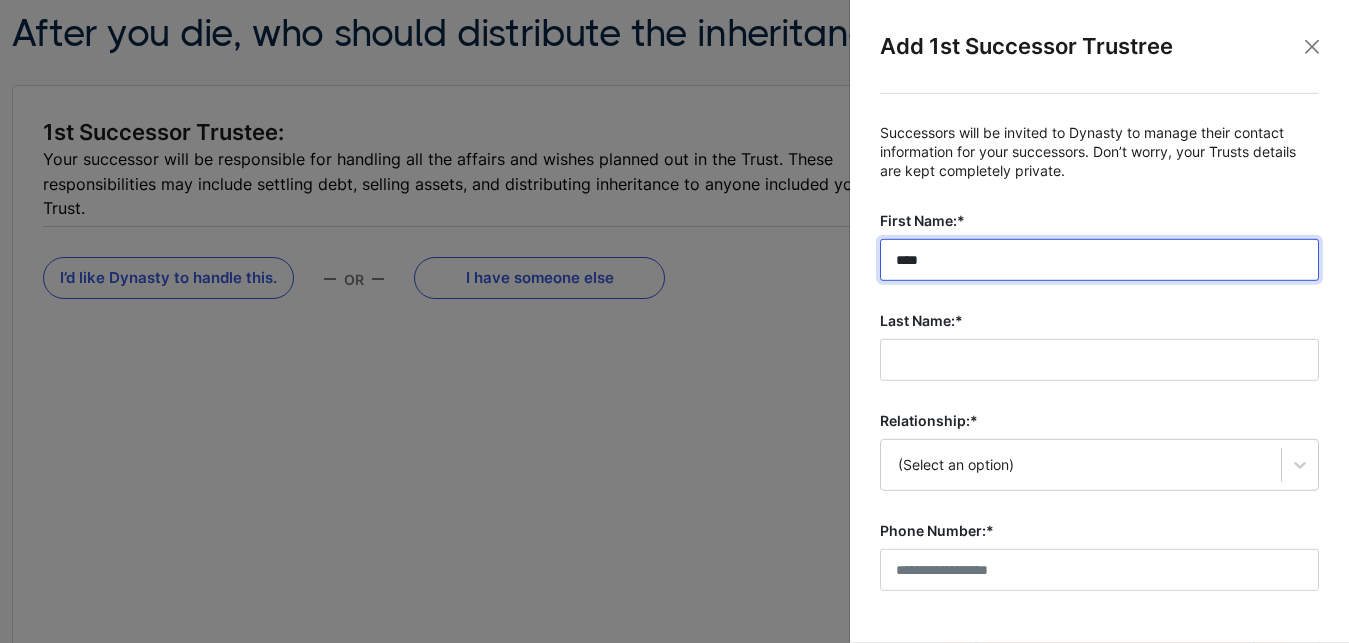 type on "****" 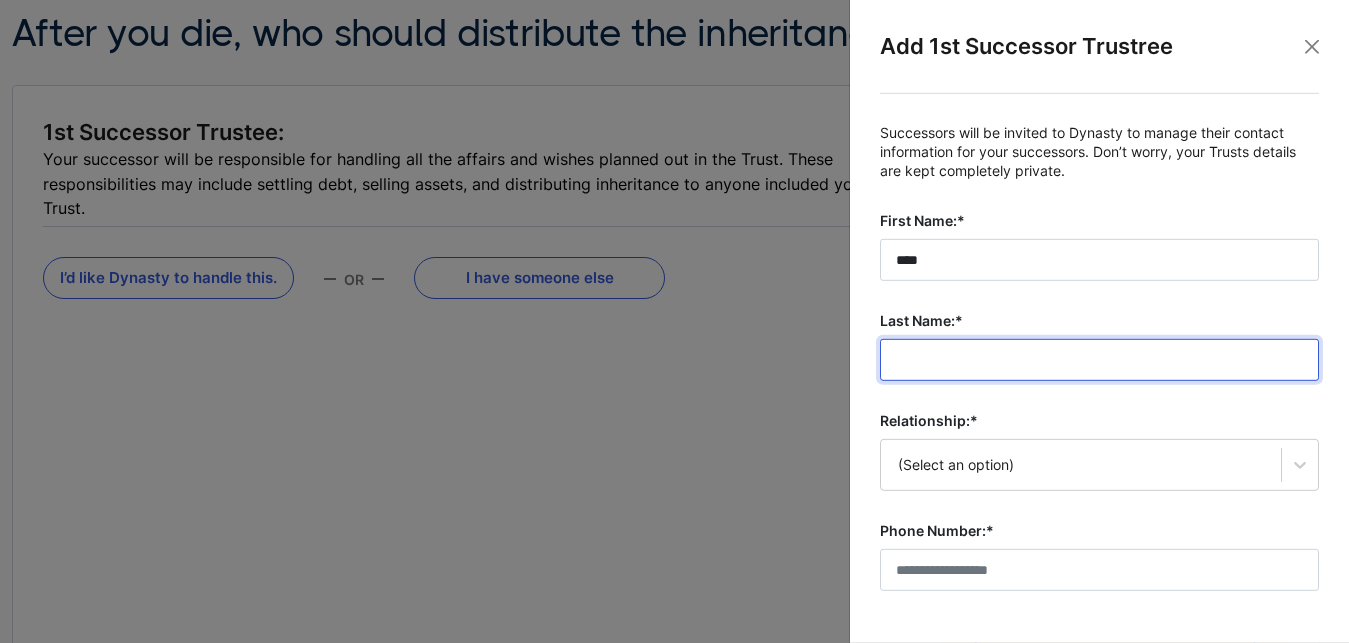 click on "Last Name:*" at bounding box center (1099, 360) 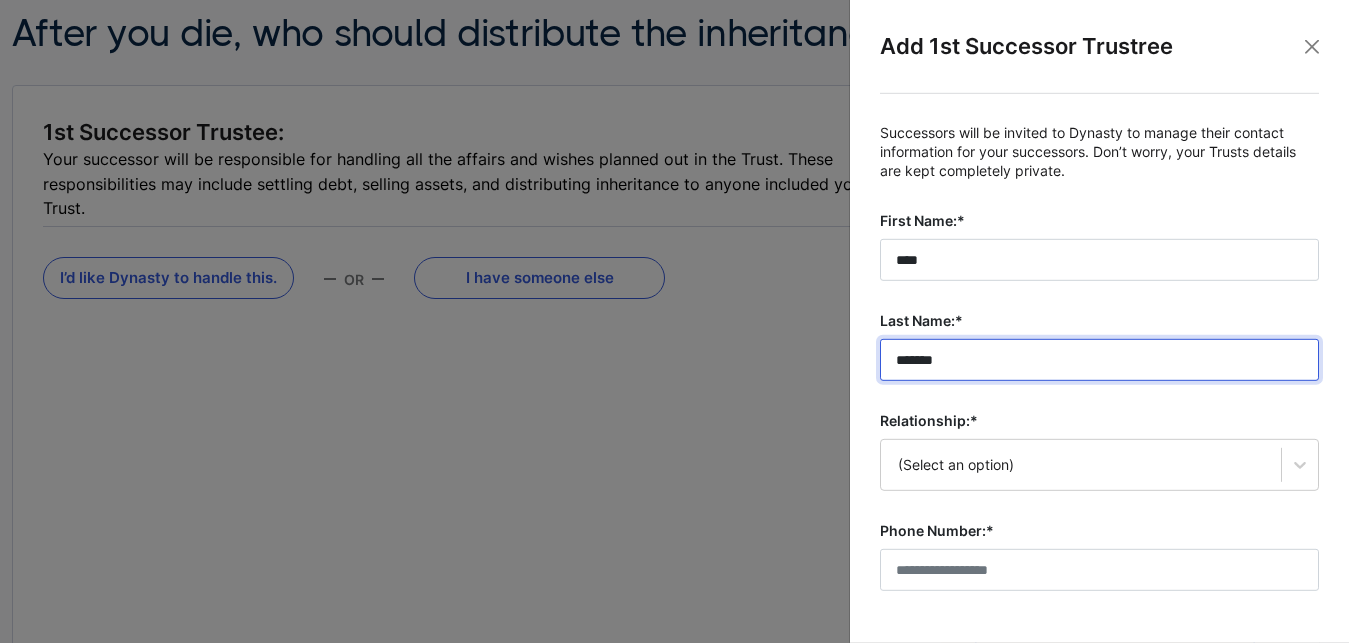 type on "*******" 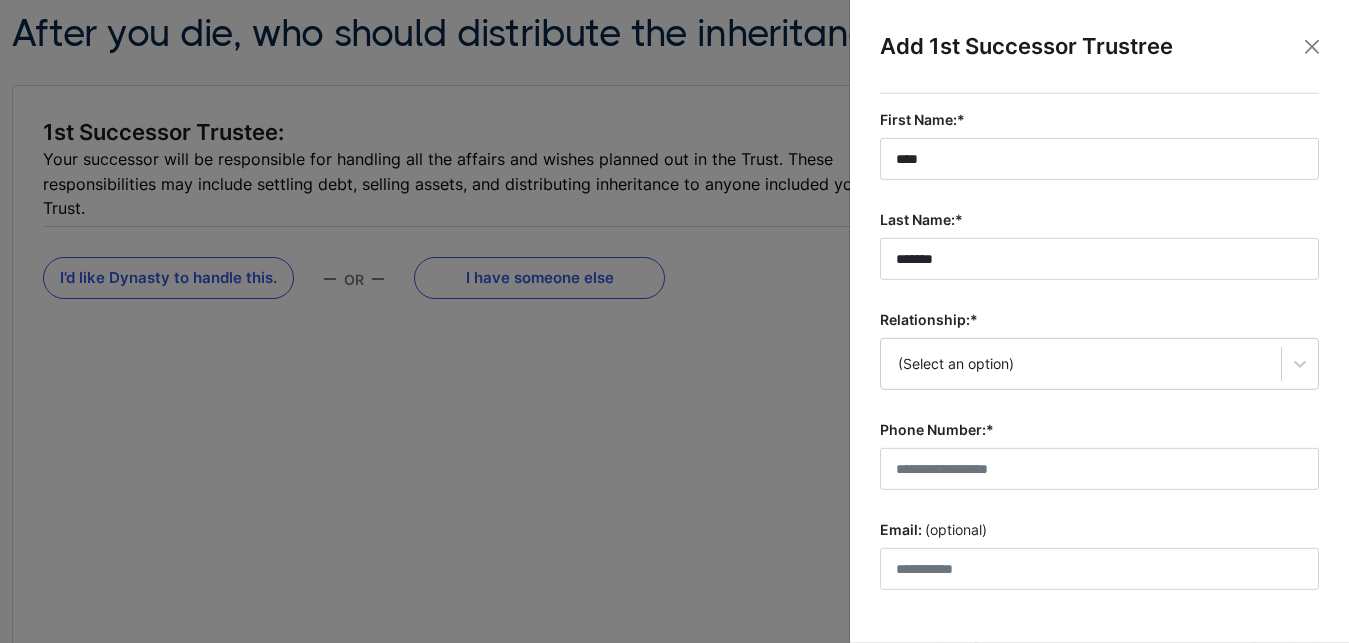 scroll, scrollTop: 109, scrollLeft: 0, axis: vertical 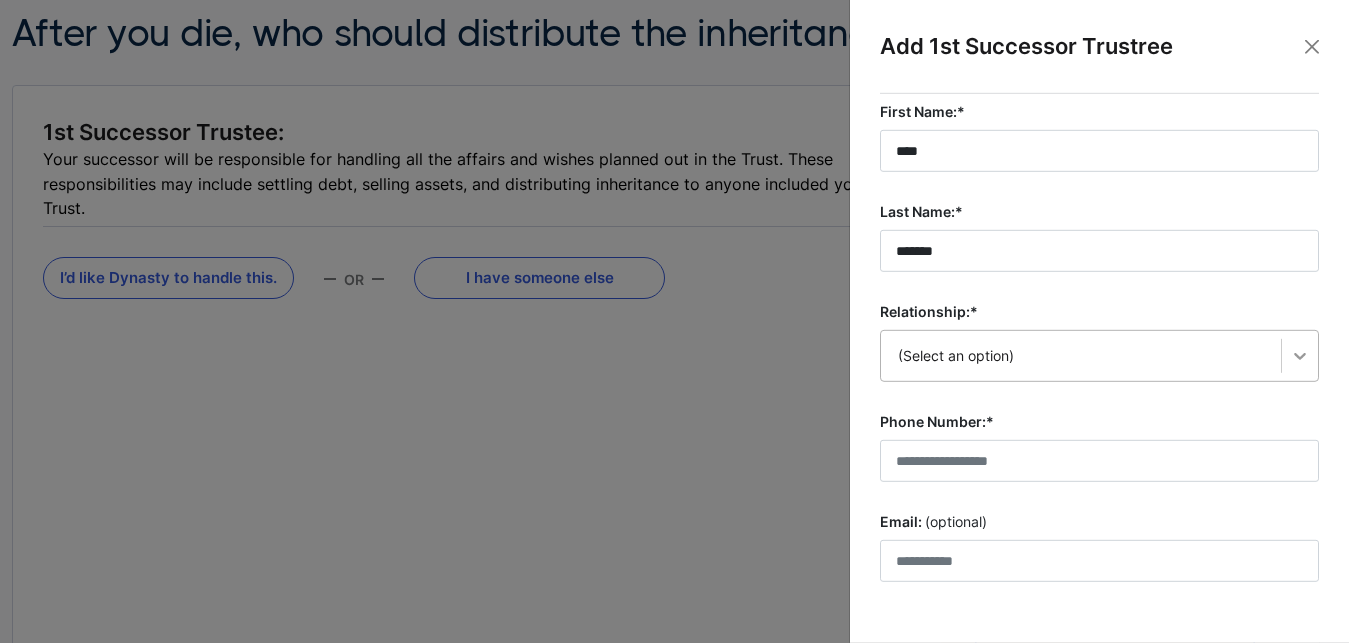 click on "(Select an option)" at bounding box center (1099, 356) 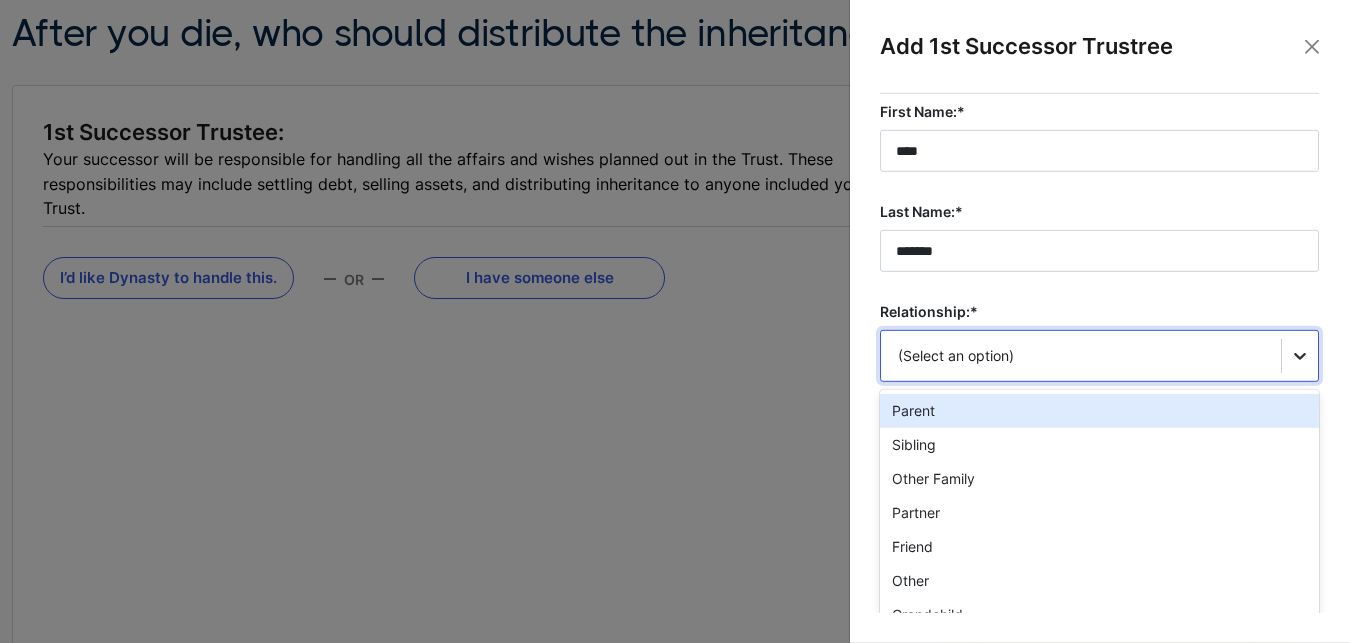 scroll, scrollTop: 233, scrollLeft: 0, axis: vertical 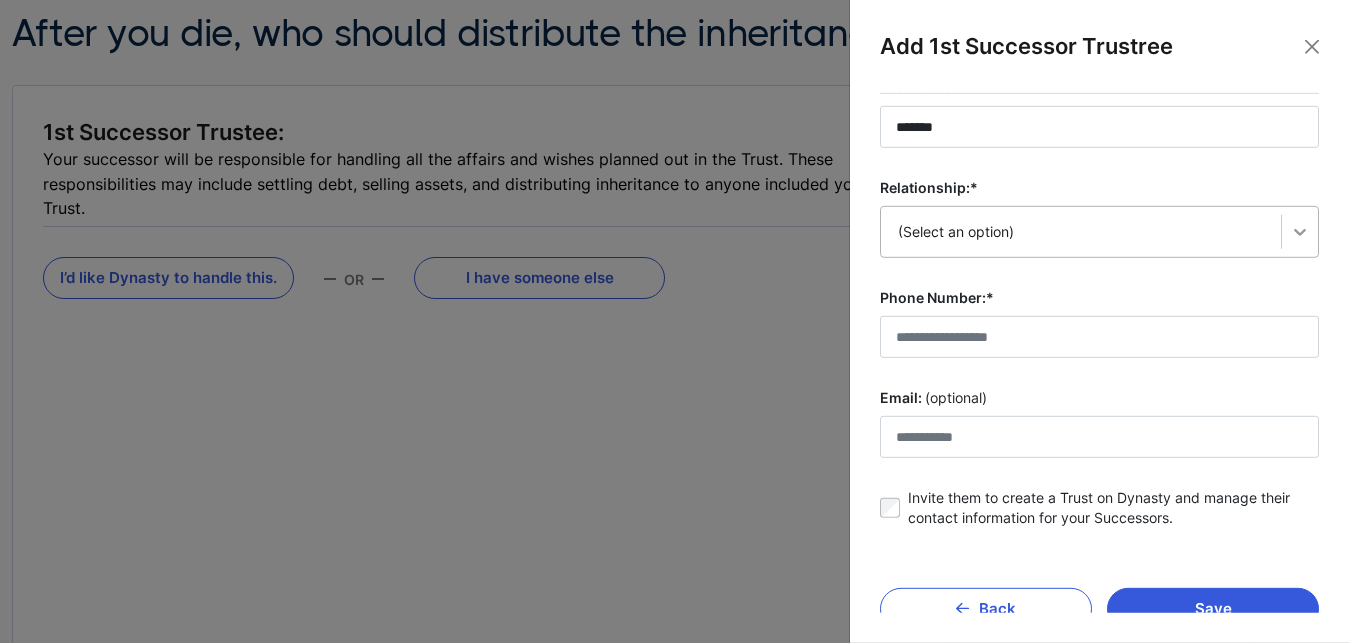 click 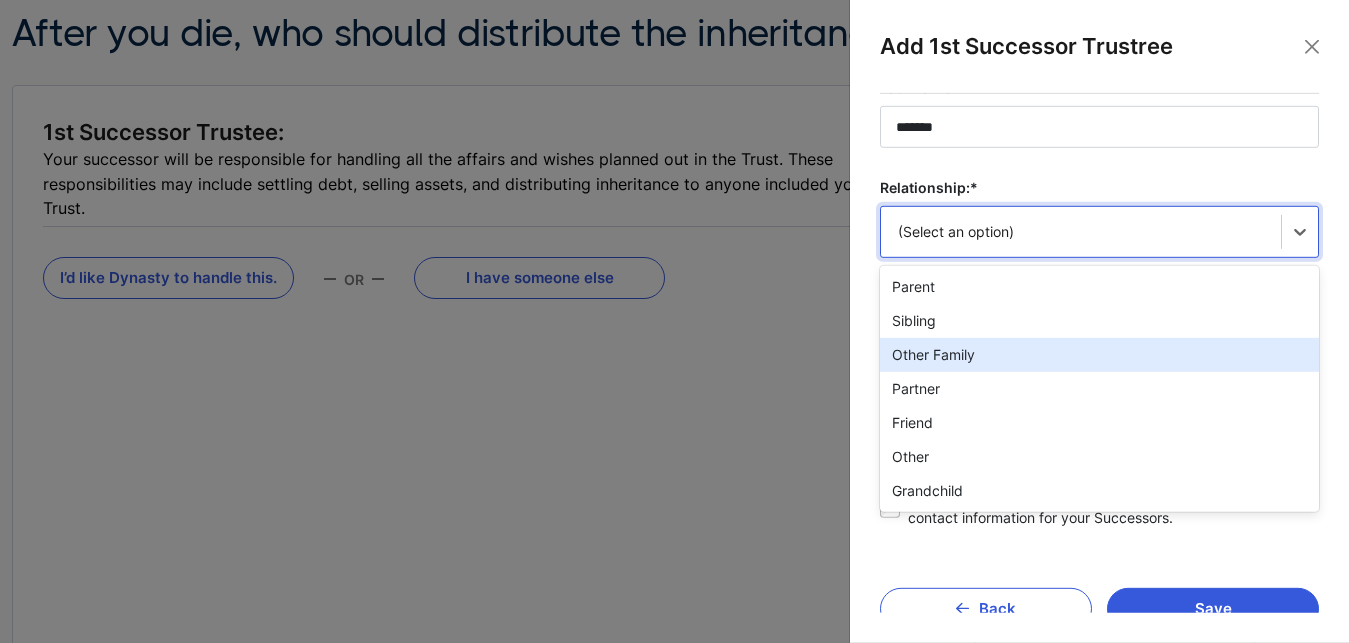 click on "Other Family" at bounding box center (1099, 355) 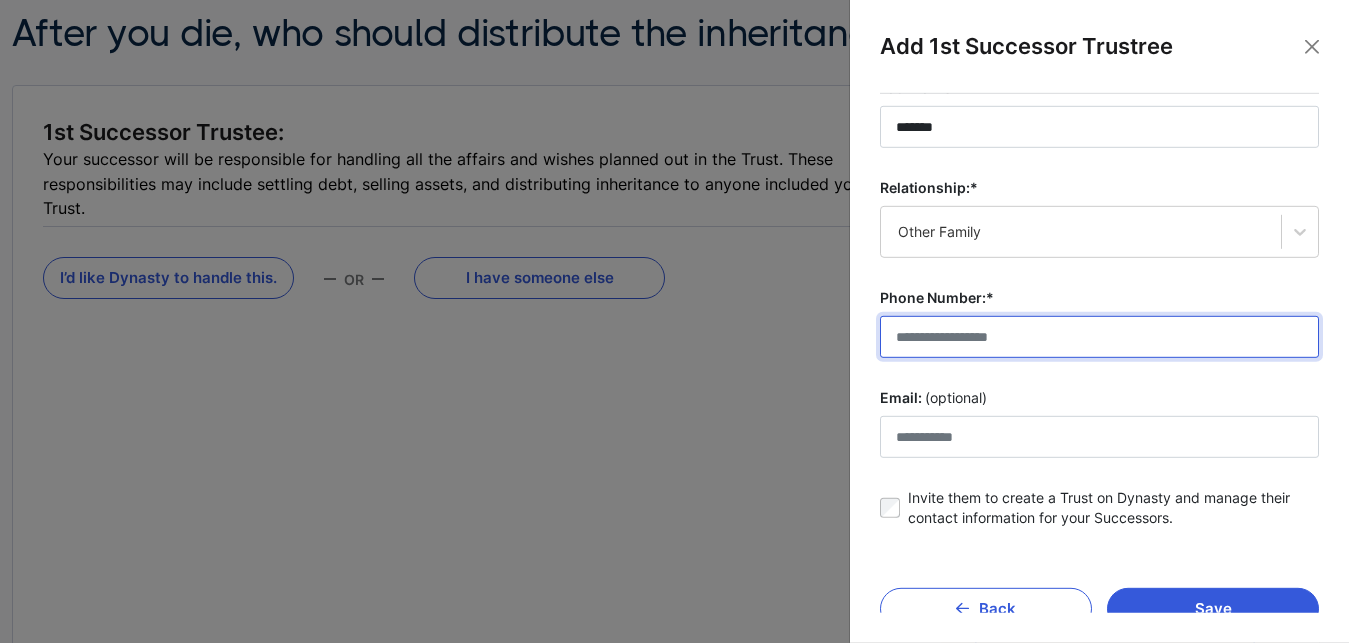 click on "Phone Number:*" at bounding box center [1099, 337] 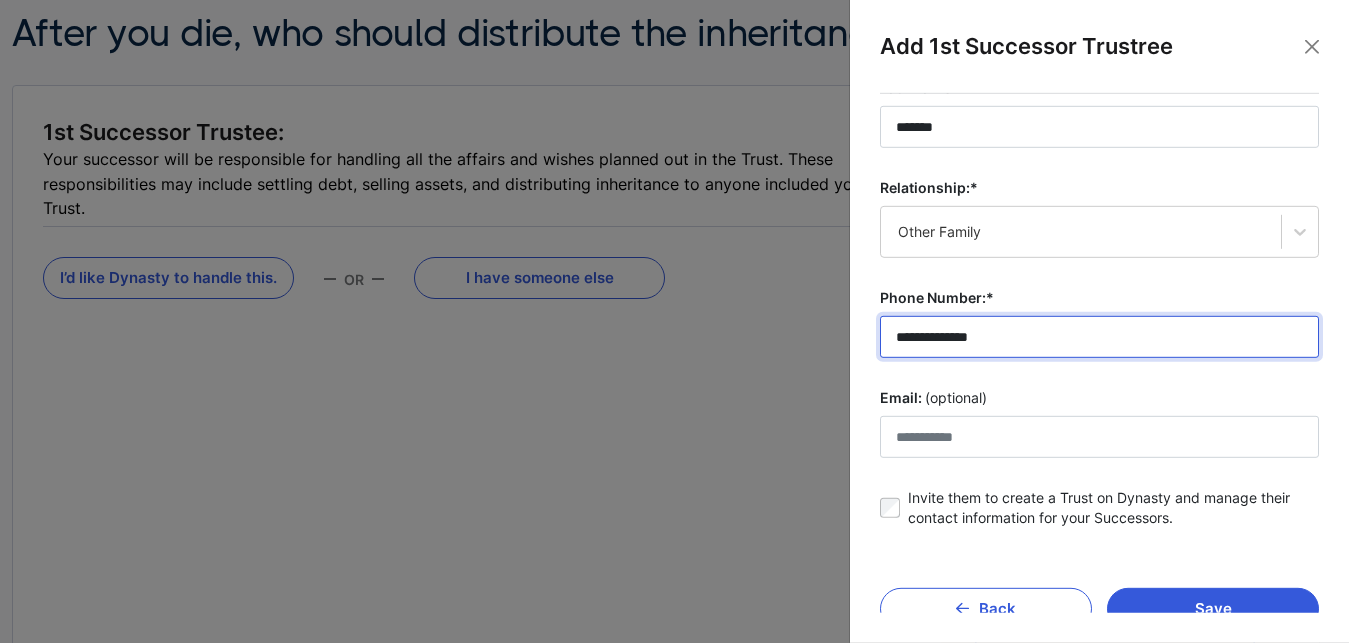 type on "**********" 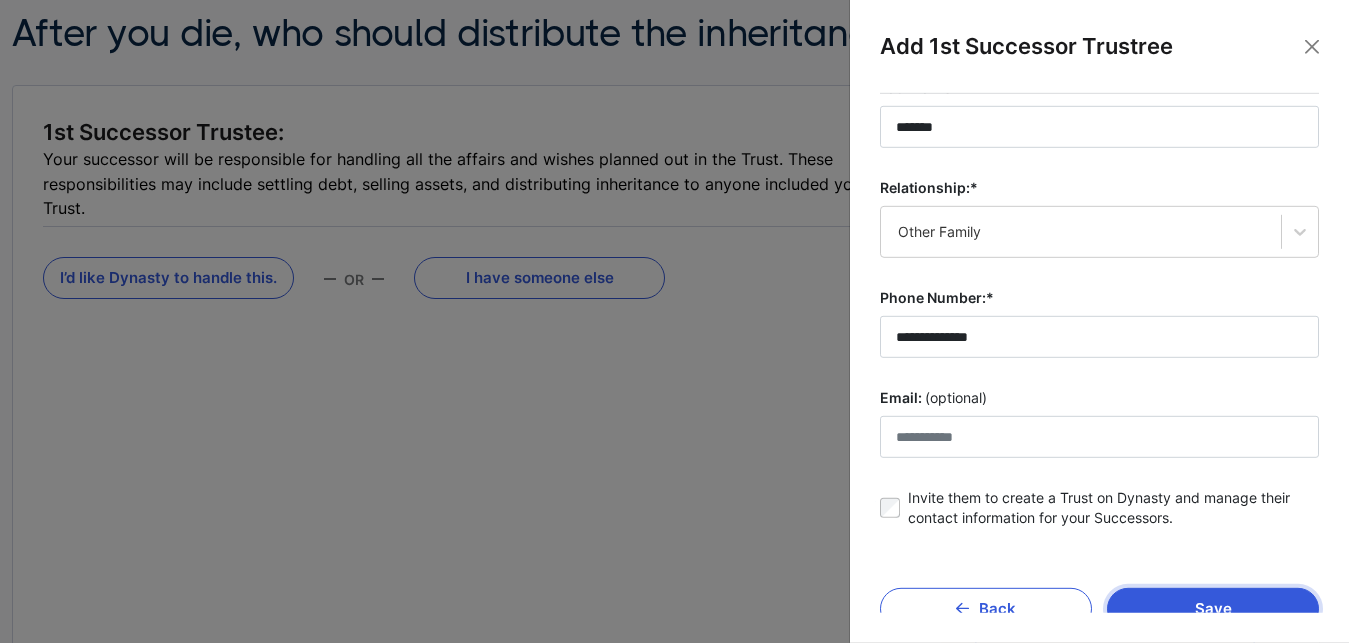 click on "Save" at bounding box center (1213, 609) 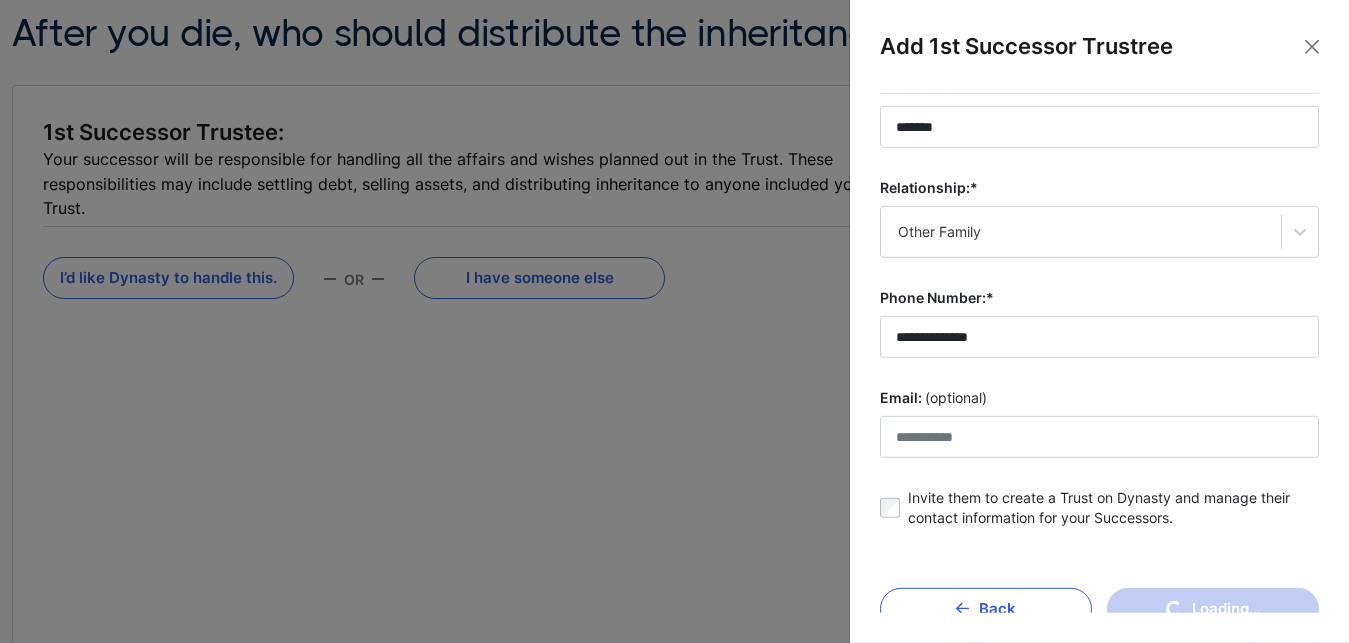 type 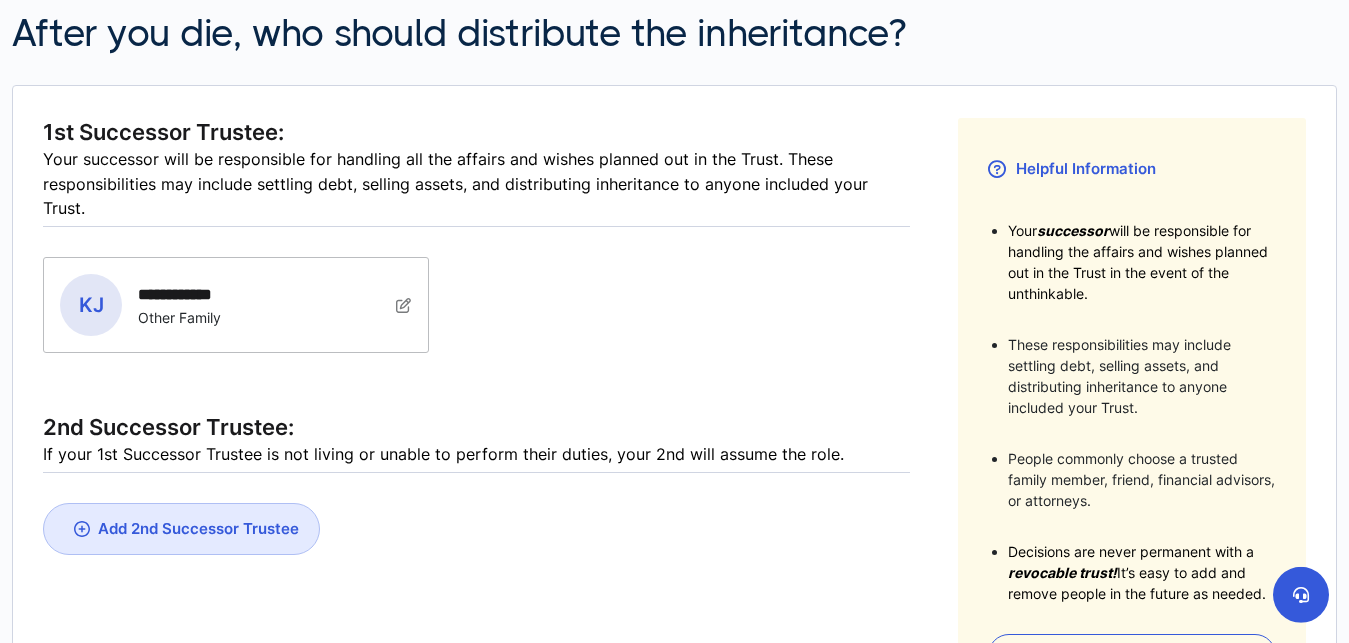 scroll, scrollTop: 485, scrollLeft: 0, axis: vertical 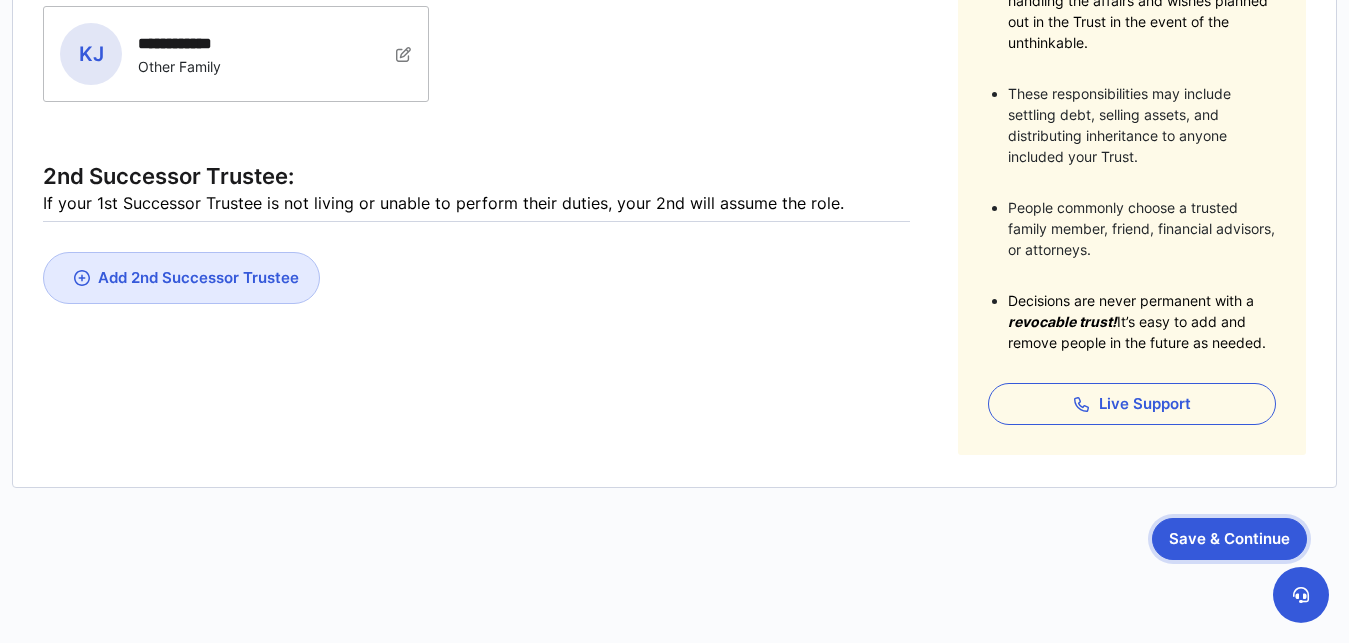click on "Save & Continue" at bounding box center [1229, 539] 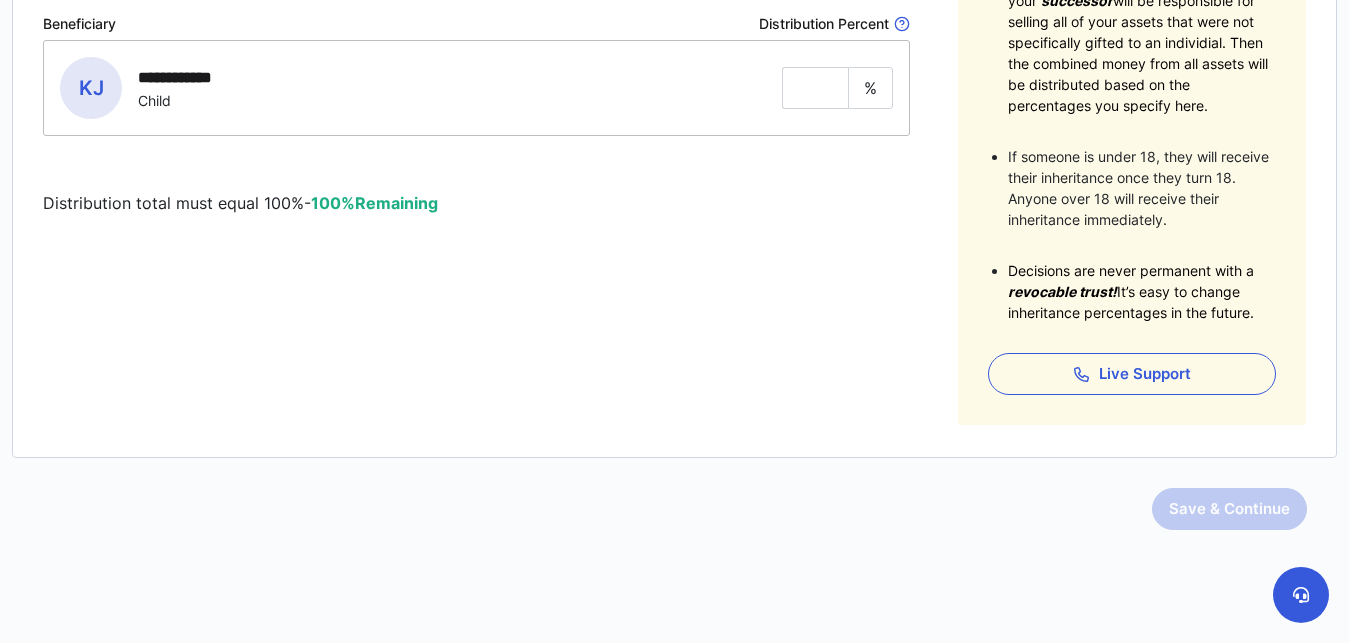 scroll, scrollTop: 0, scrollLeft: 0, axis: both 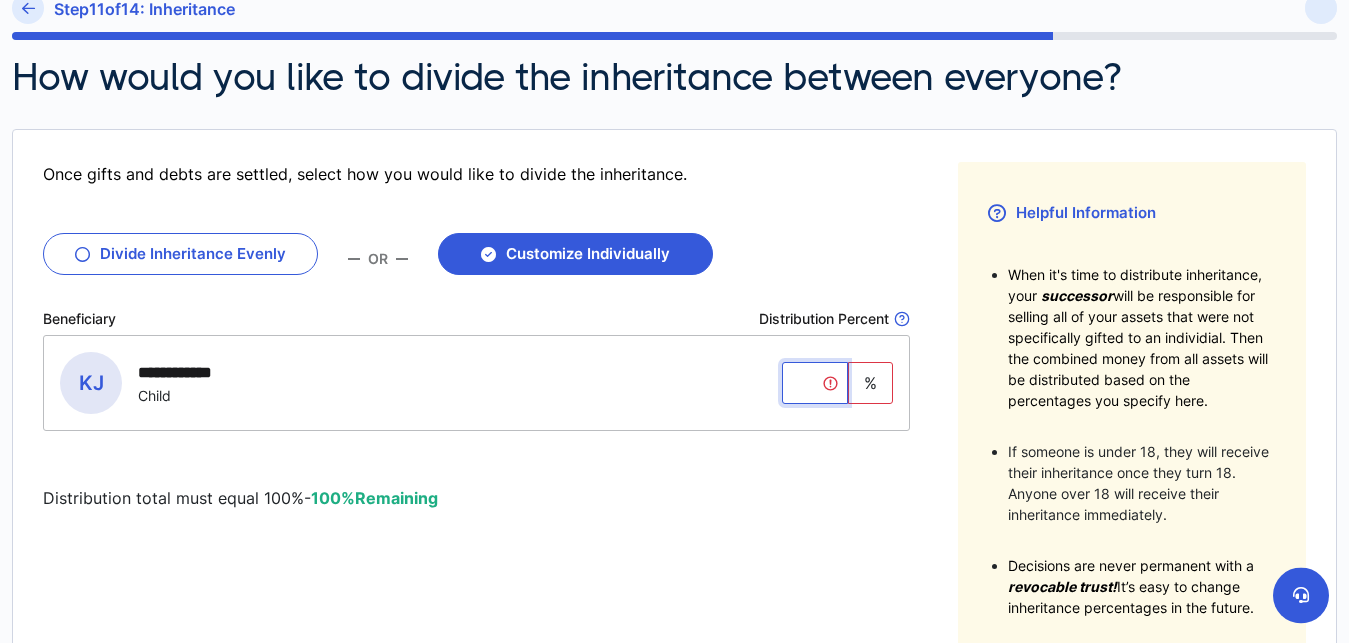 click at bounding box center (815, 383) 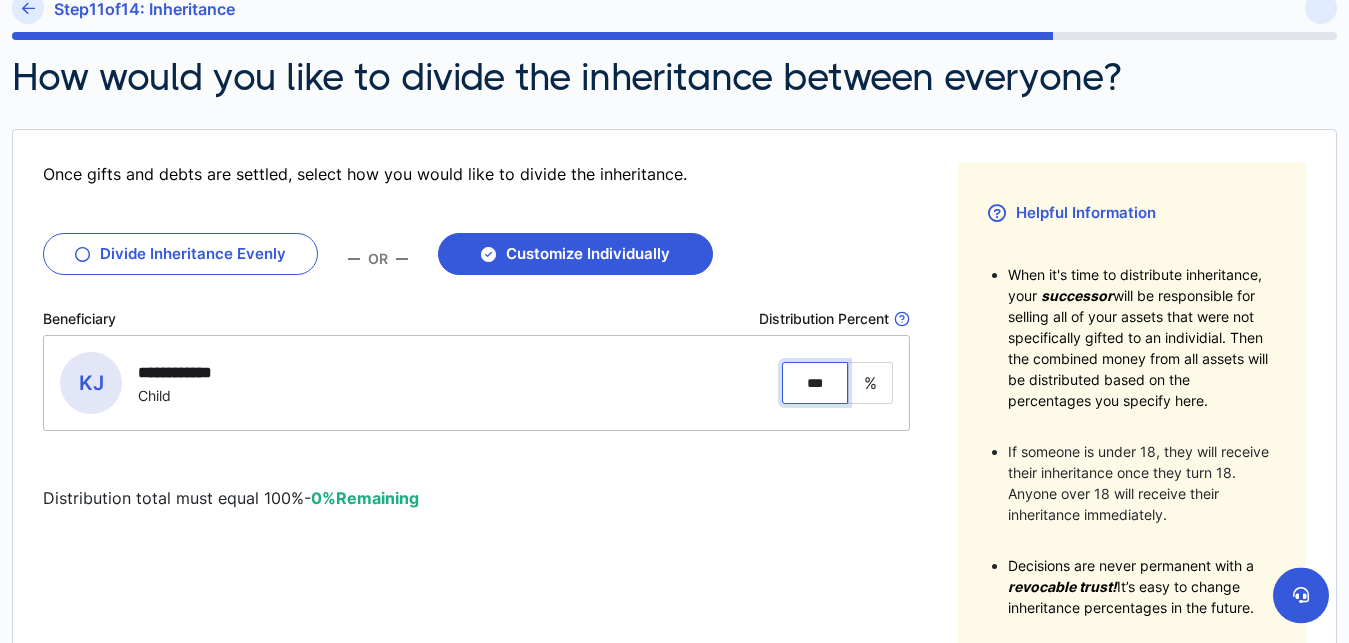 type on "***" 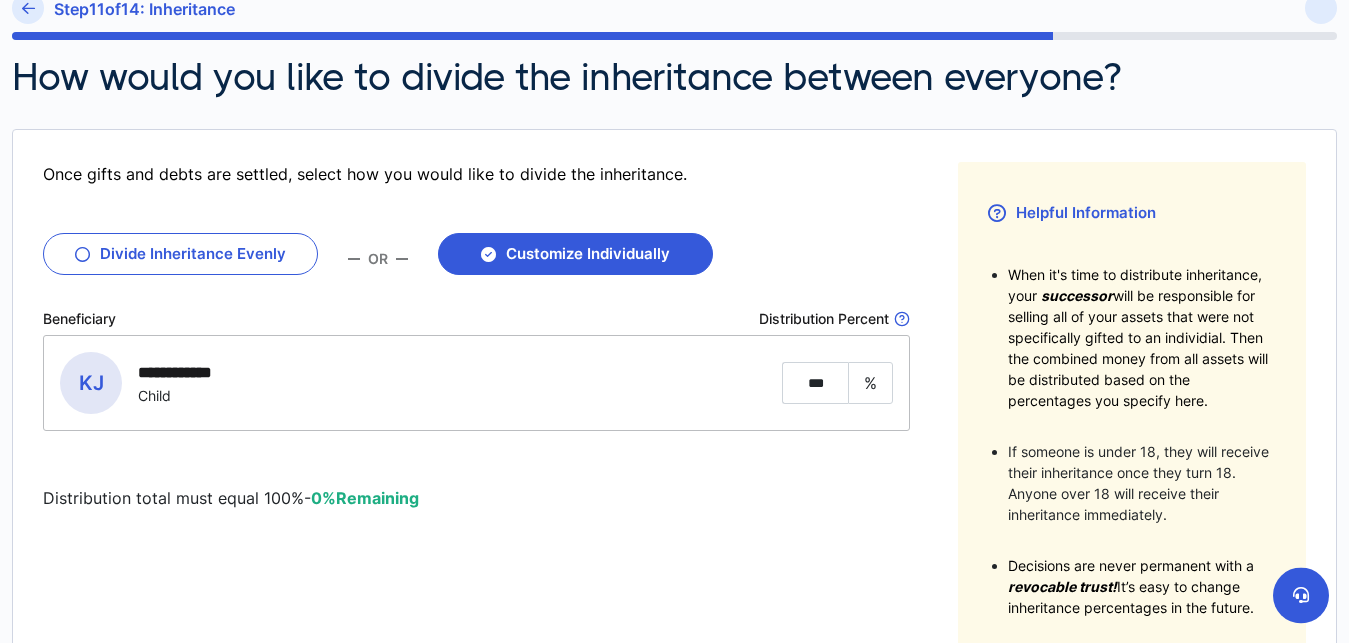 click on "**********" at bounding box center (476, 441) 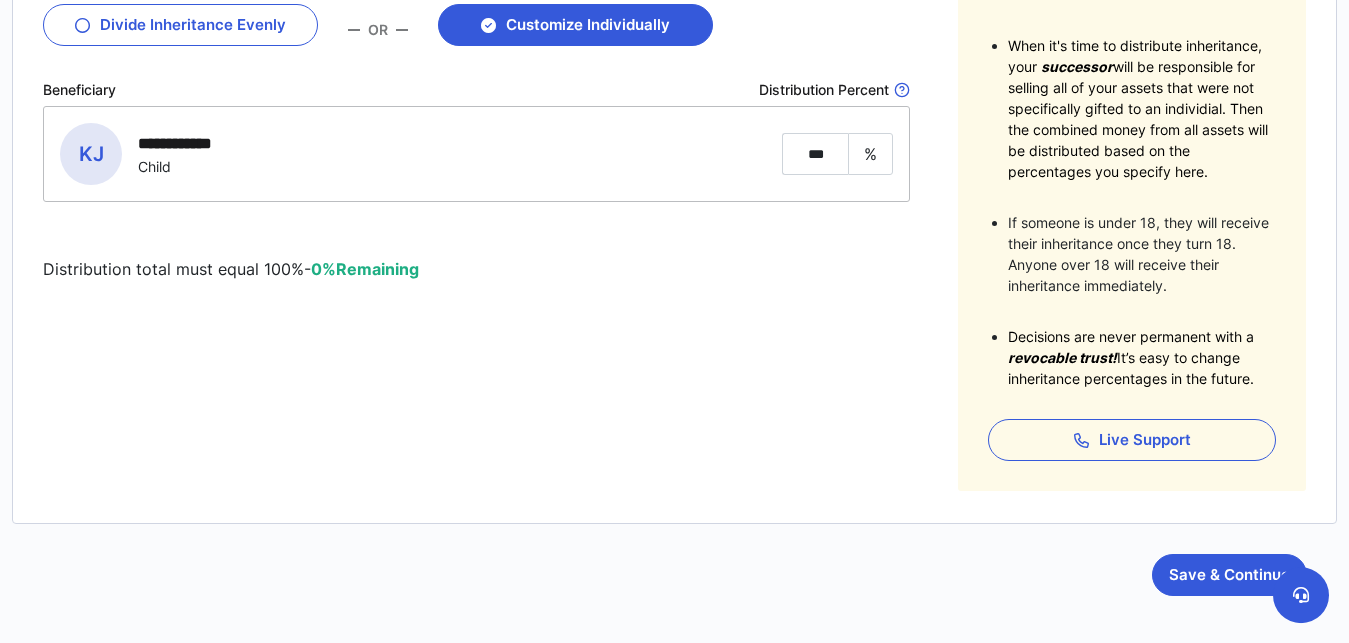 scroll, scrollTop: 467, scrollLeft: 0, axis: vertical 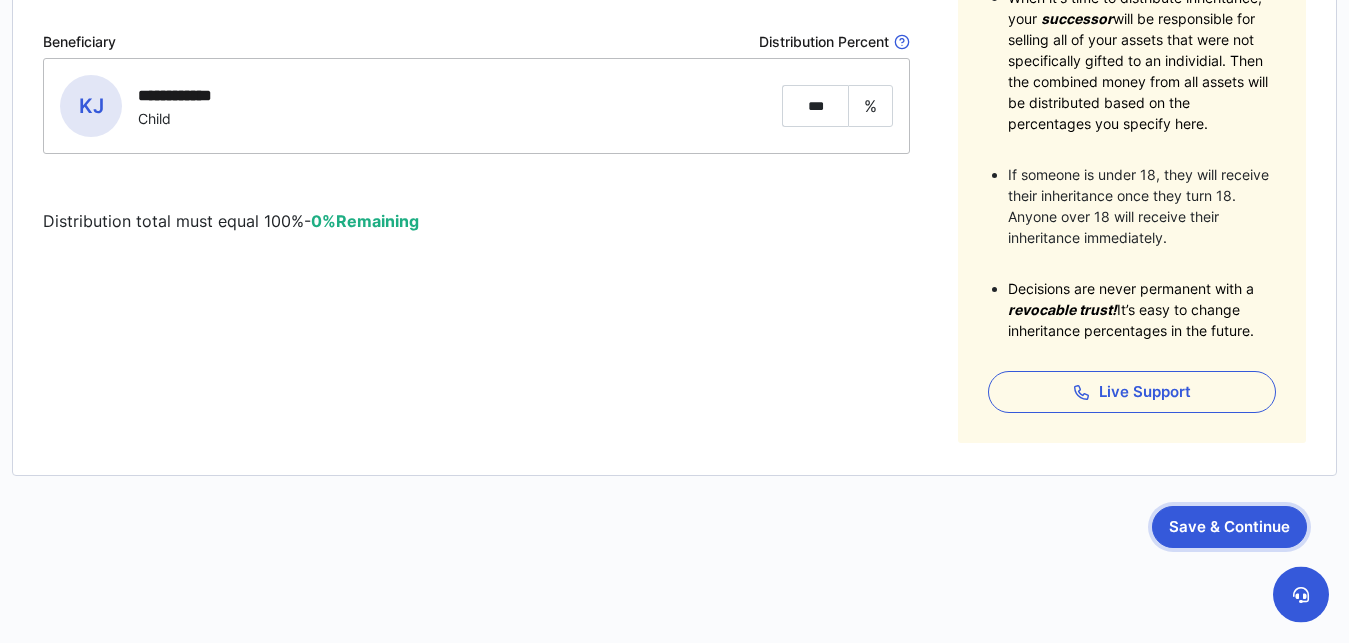 click on "Save & Continue" at bounding box center [1229, 527] 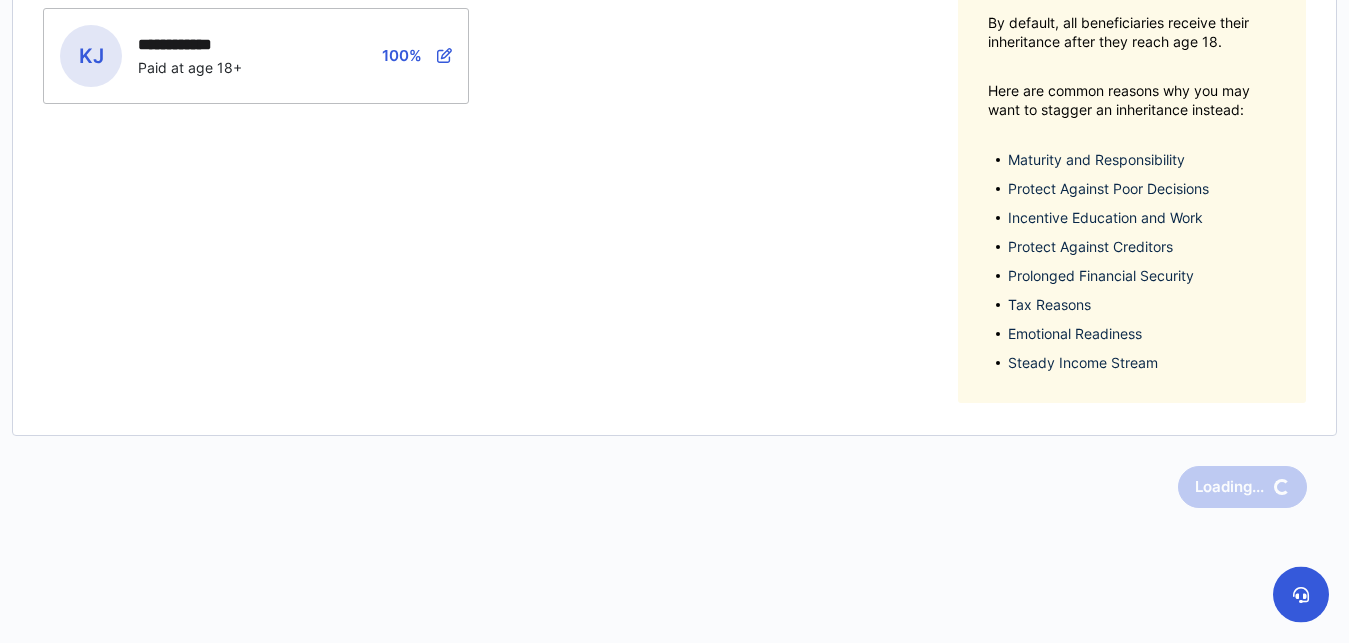 scroll, scrollTop: 0, scrollLeft: 0, axis: both 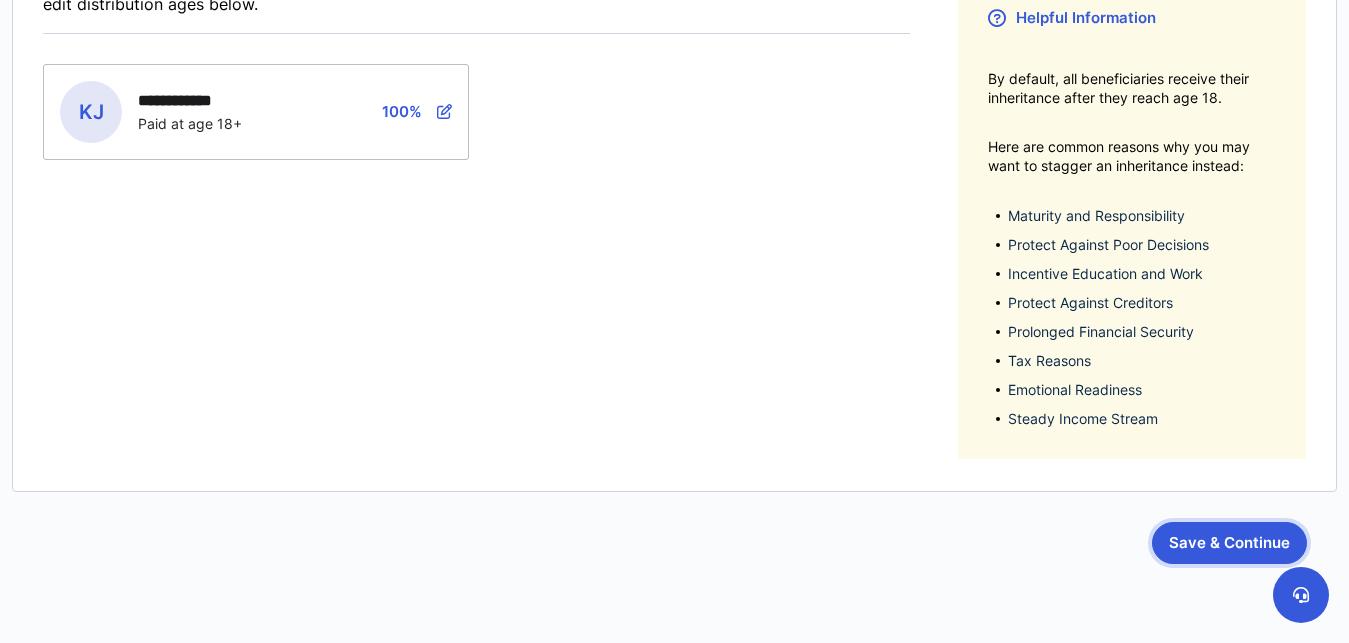 click on "Save & Continue" at bounding box center (1229, 543) 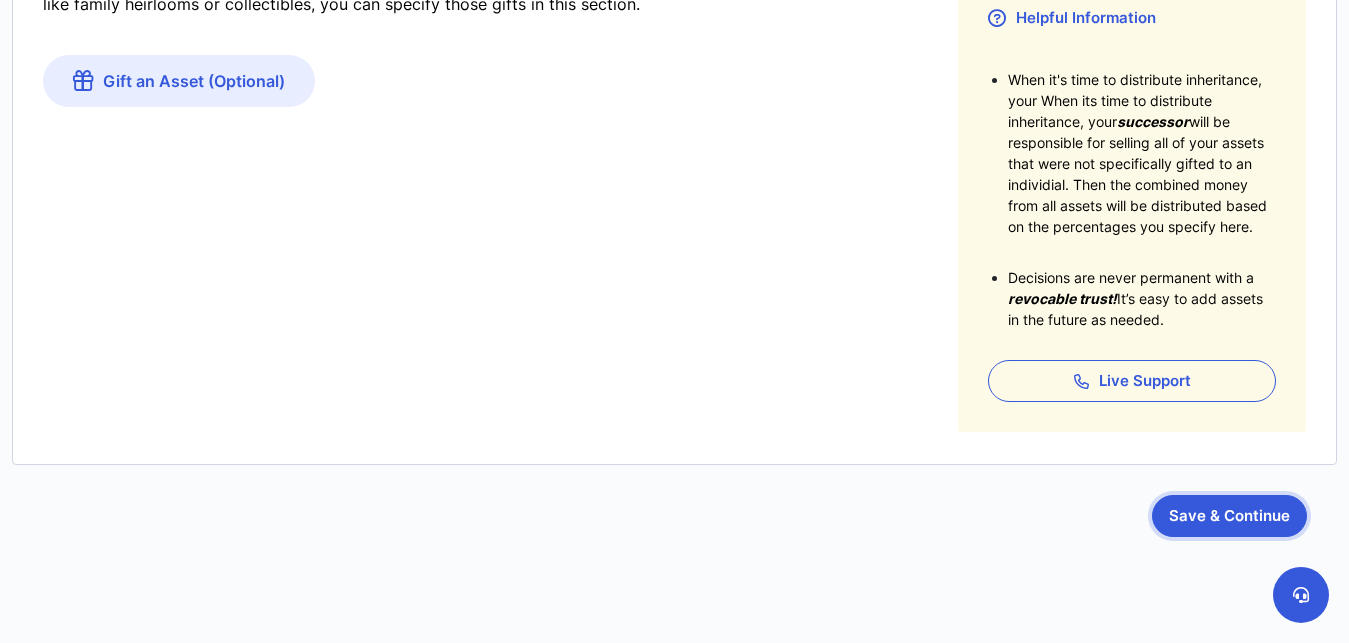 scroll, scrollTop: 0, scrollLeft: 0, axis: both 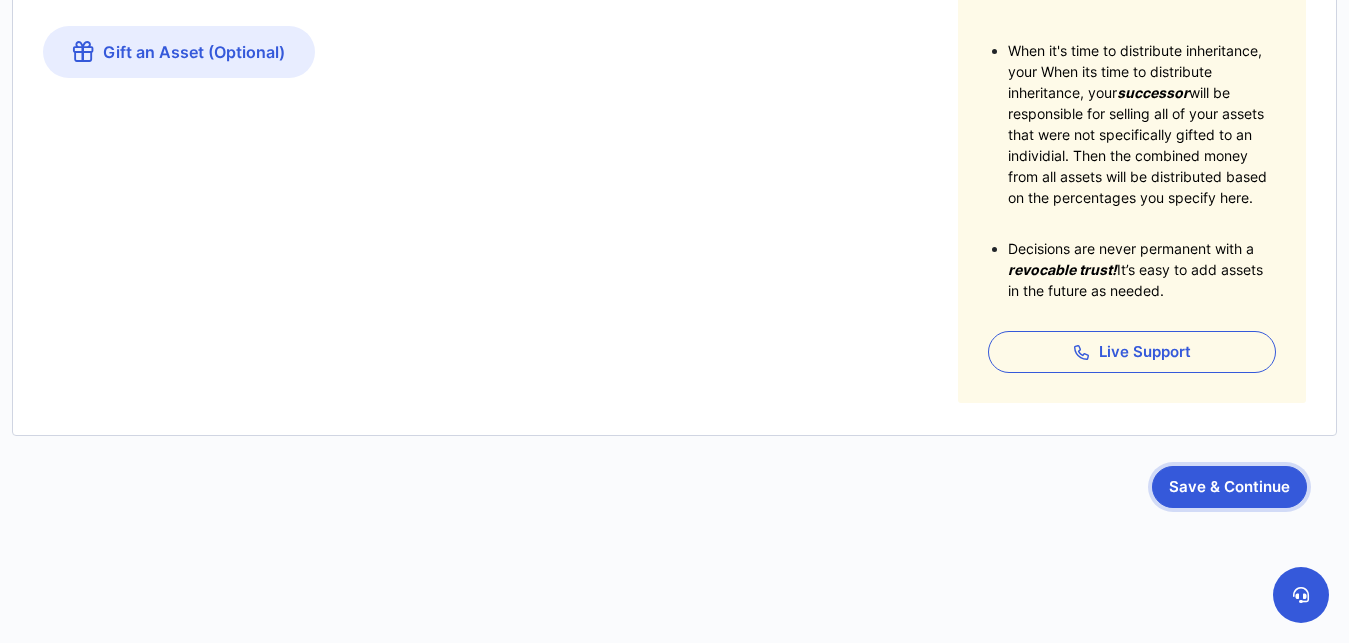 click on "Save & Continue" at bounding box center [1229, 487] 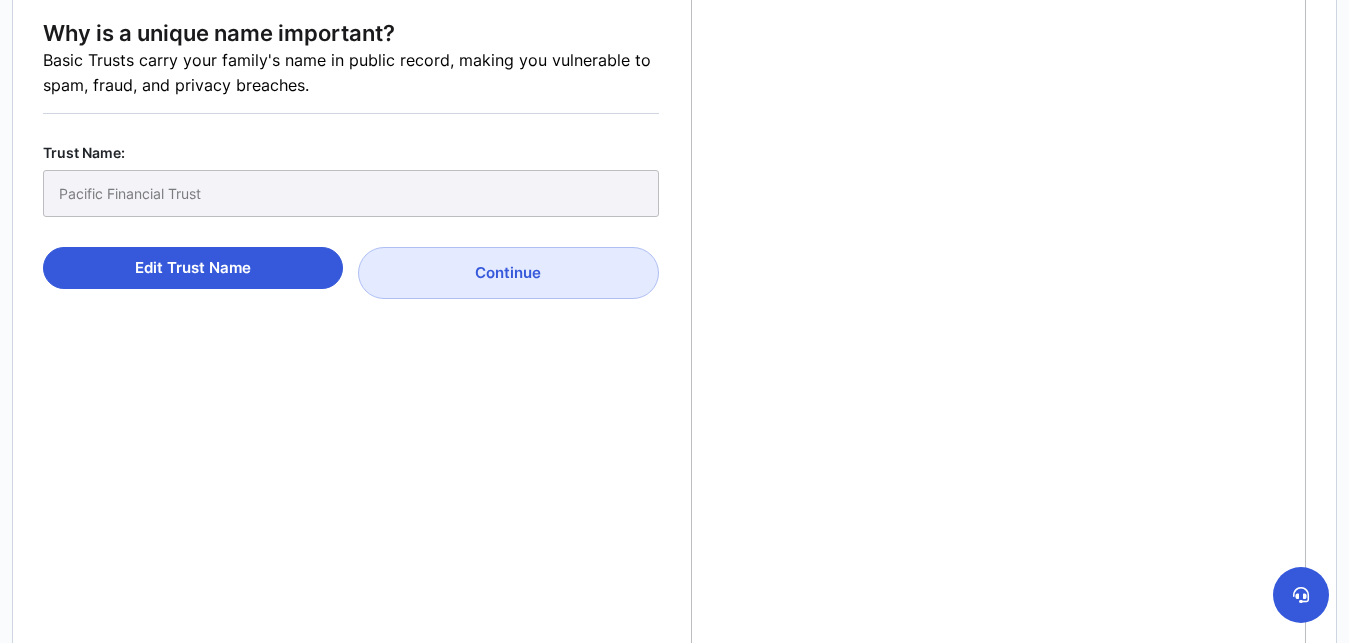 scroll, scrollTop: 0, scrollLeft: 0, axis: both 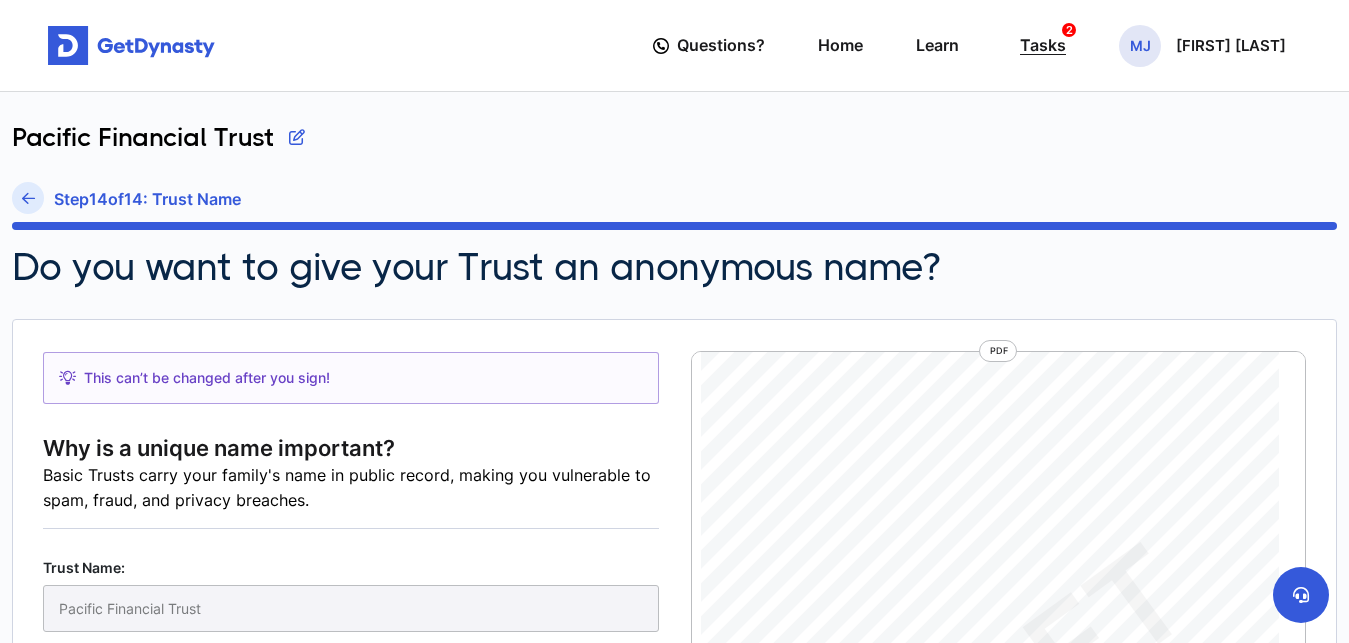 click on "Tasks 2" at bounding box center (1043, 45) 